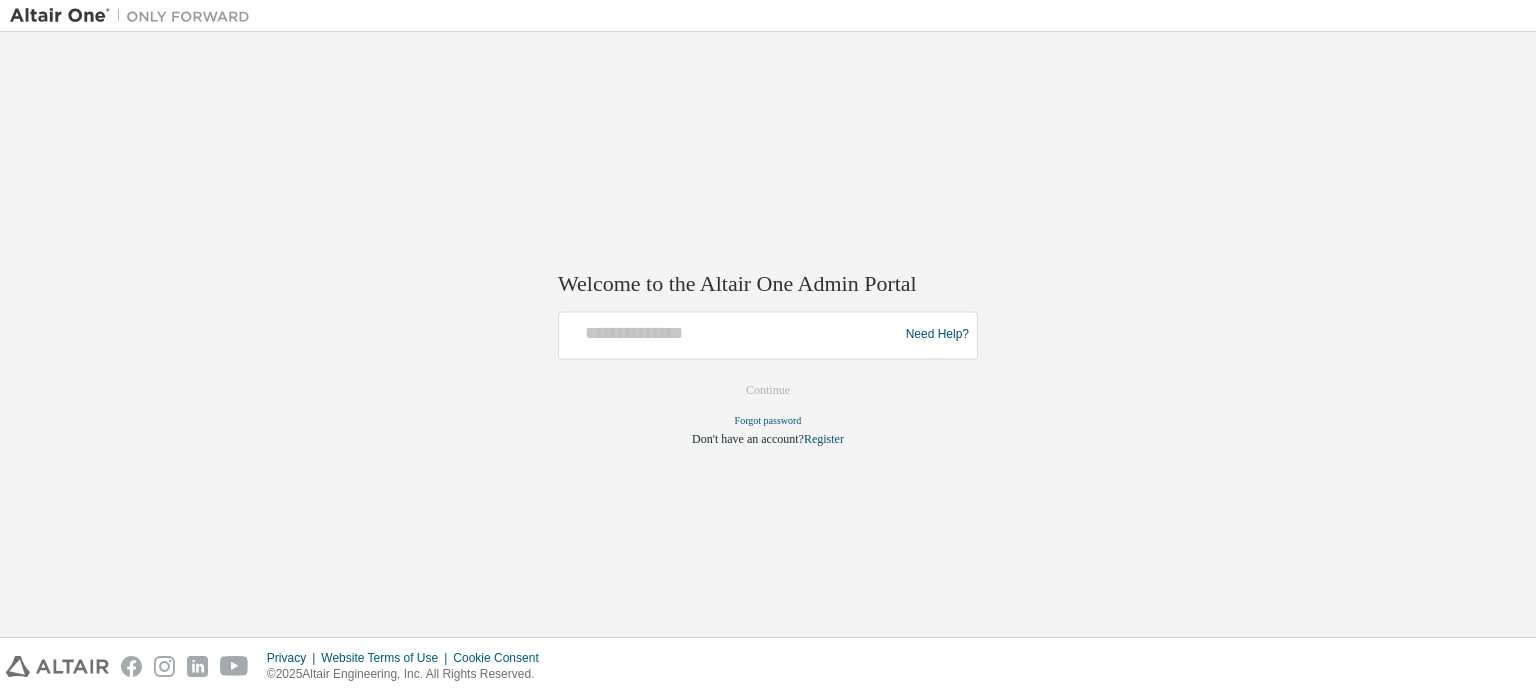 scroll, scrollTop: 0, scrollLeft: 0, axis: both 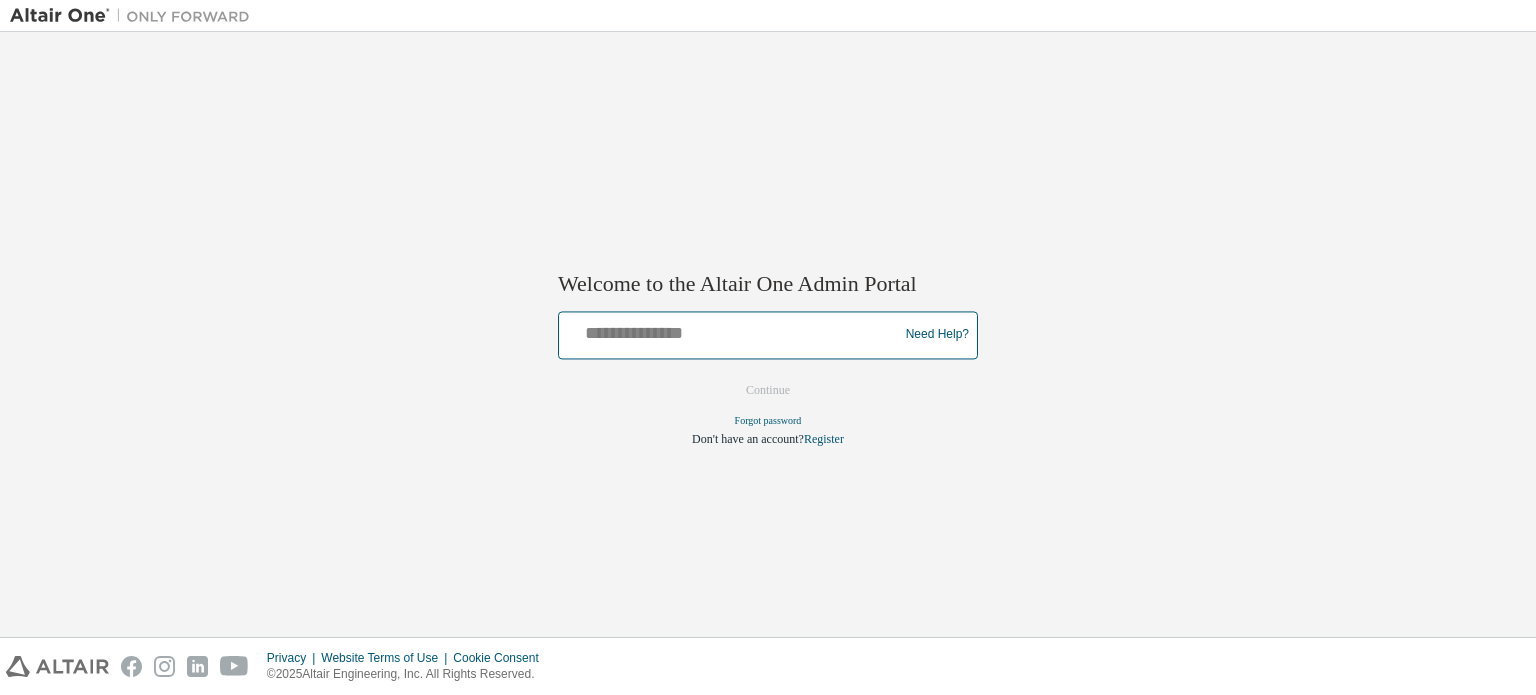 click at bounding box center (731, 330) 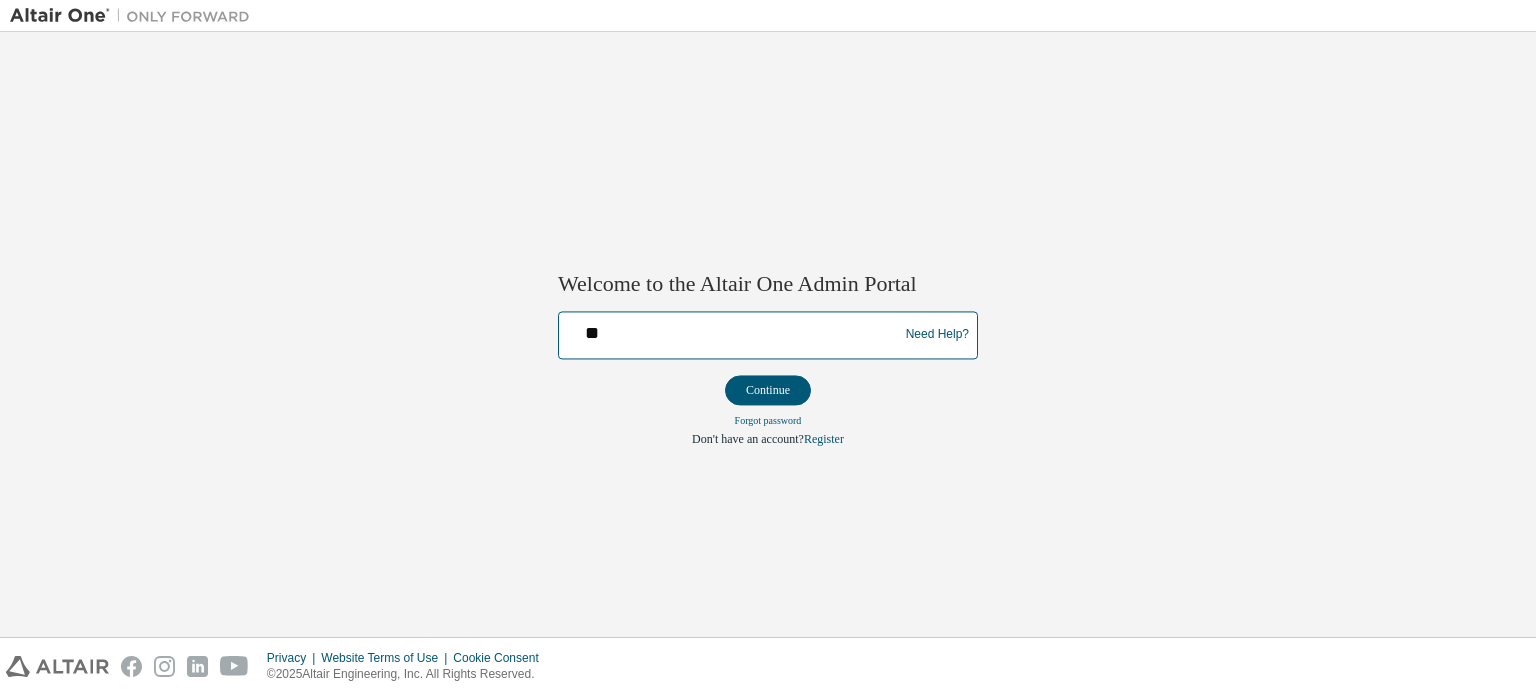 type on "**********" 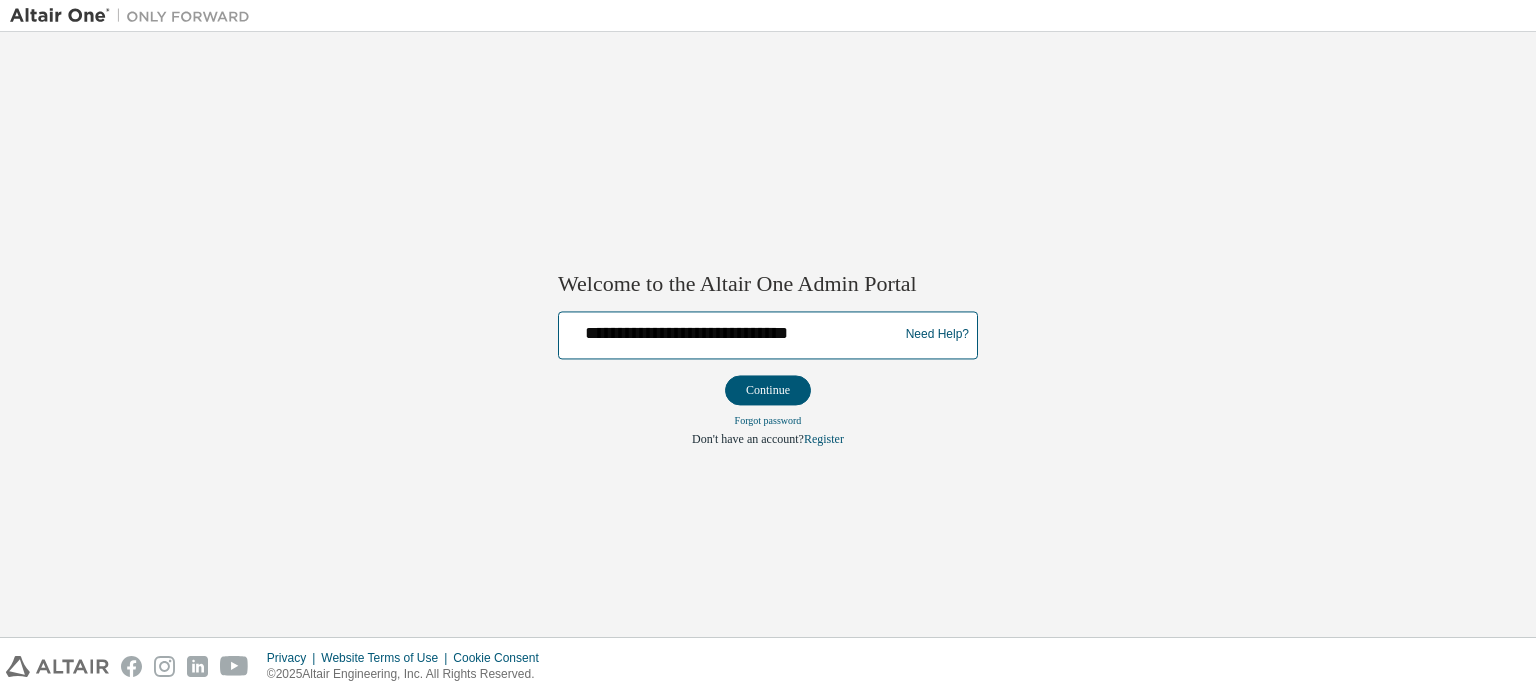 click on "**********" at bounding box center (731, 330) 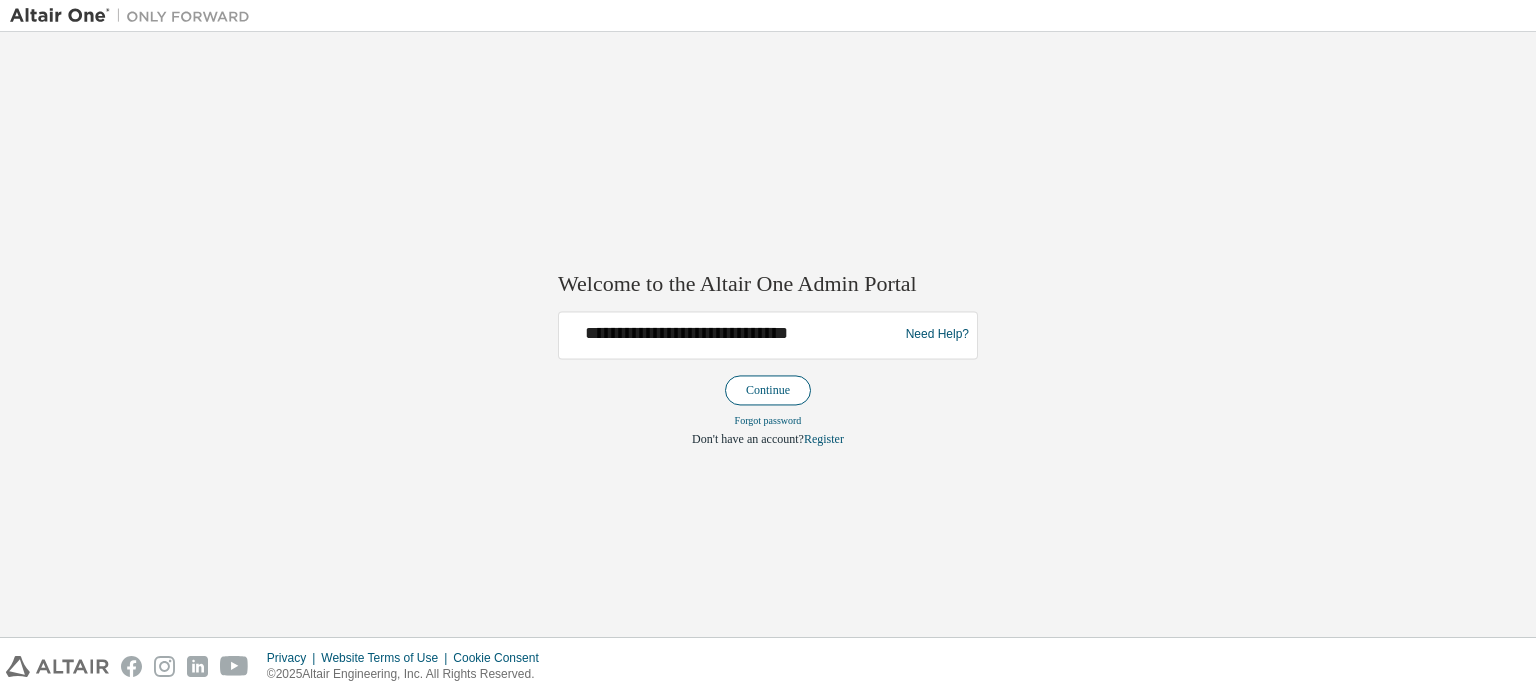 click on "Continue" at bounding box center [768, 390] 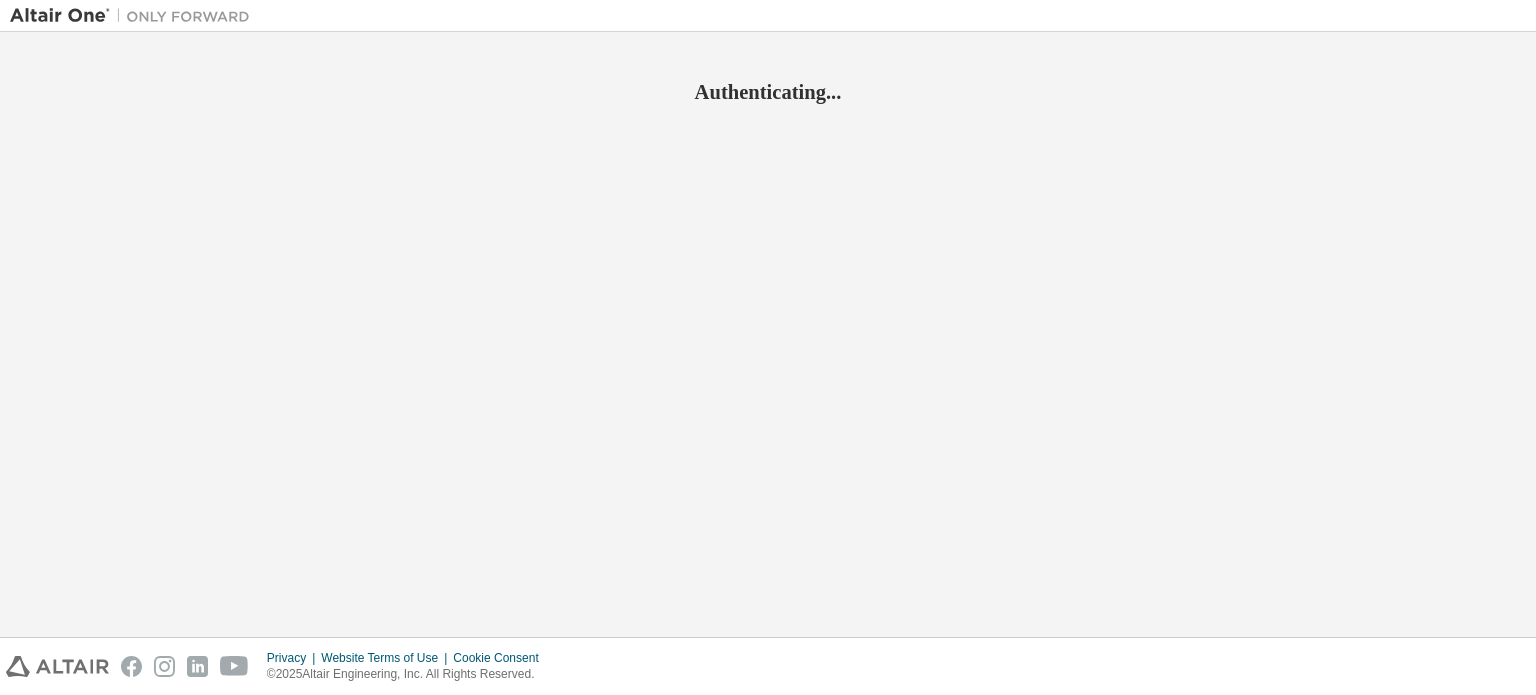 scroll, scrollTop: 0, scrollLeft: 0, axis: both 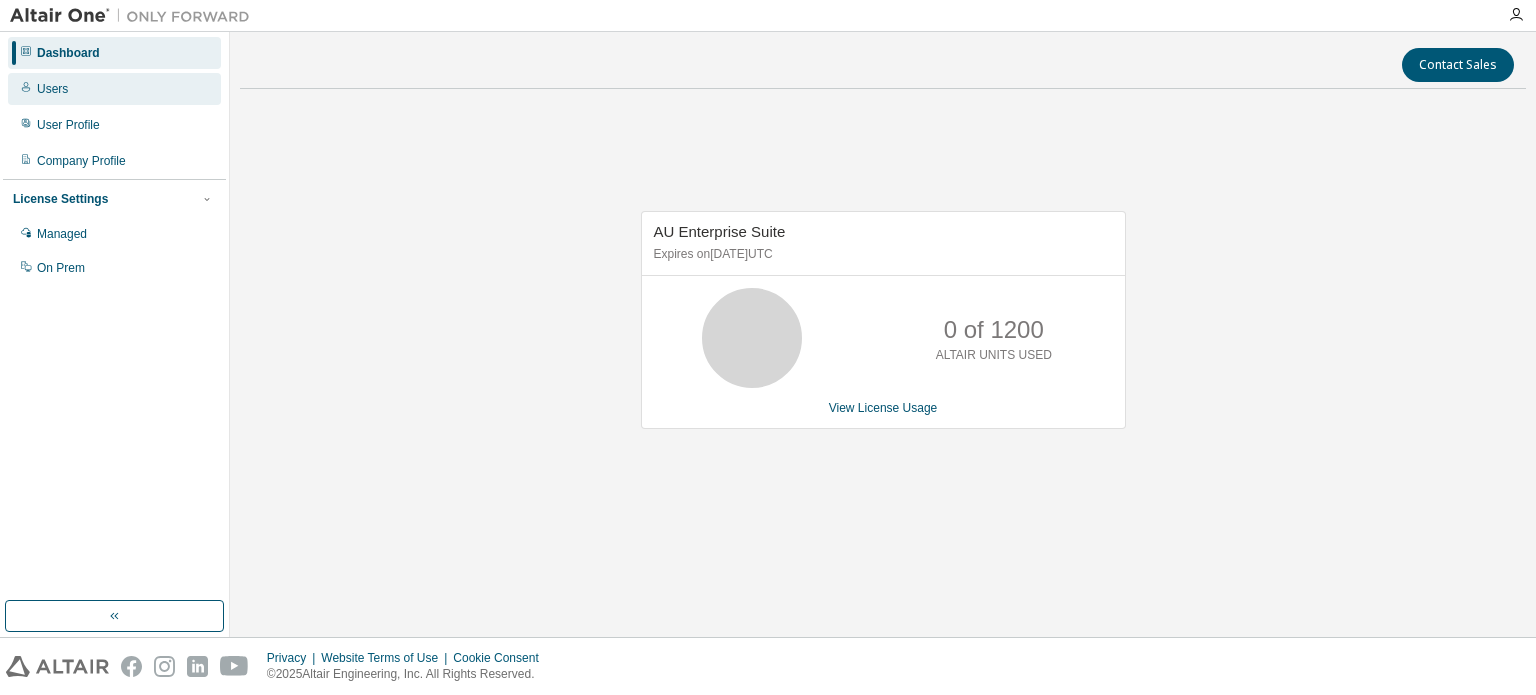 click on "Users" at bounding box center (114, 89) 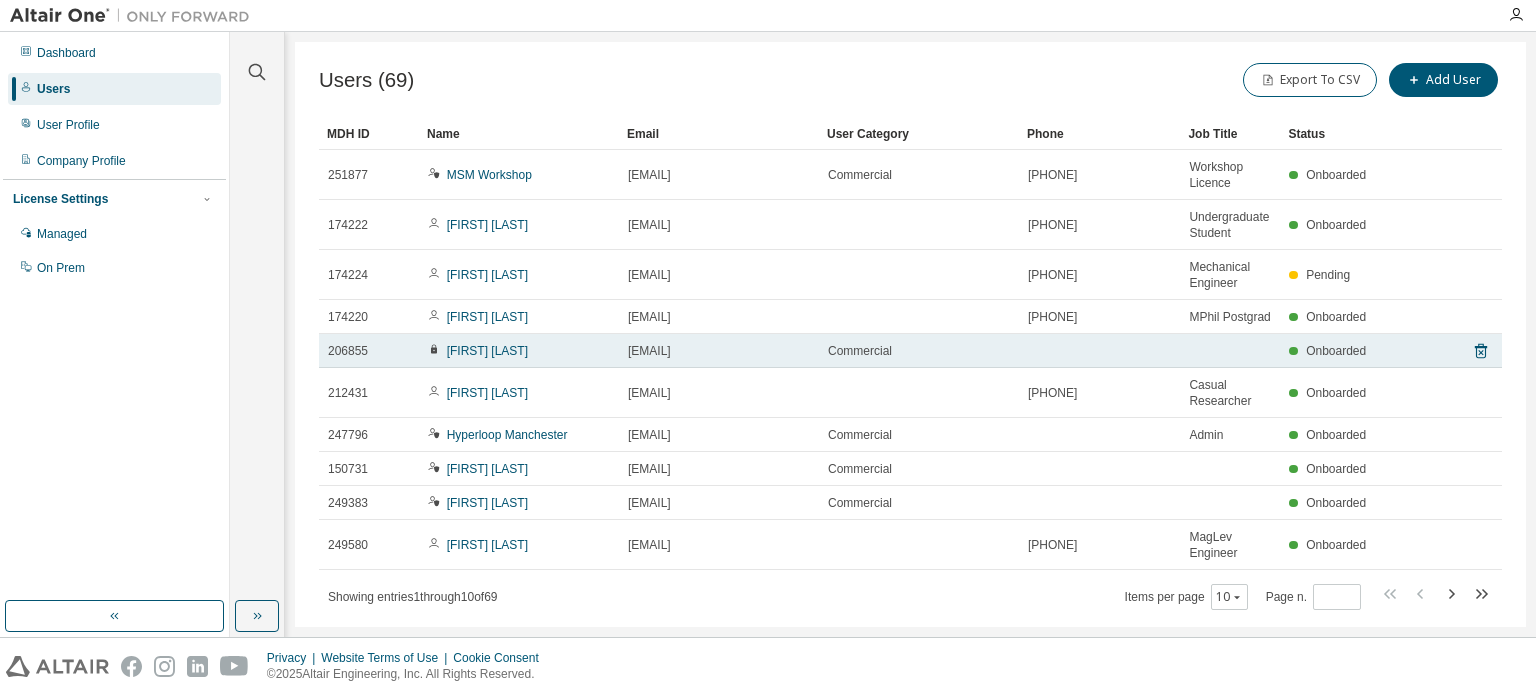 scroll, scrollTop: 0, scrollLeft: 0, axis: both 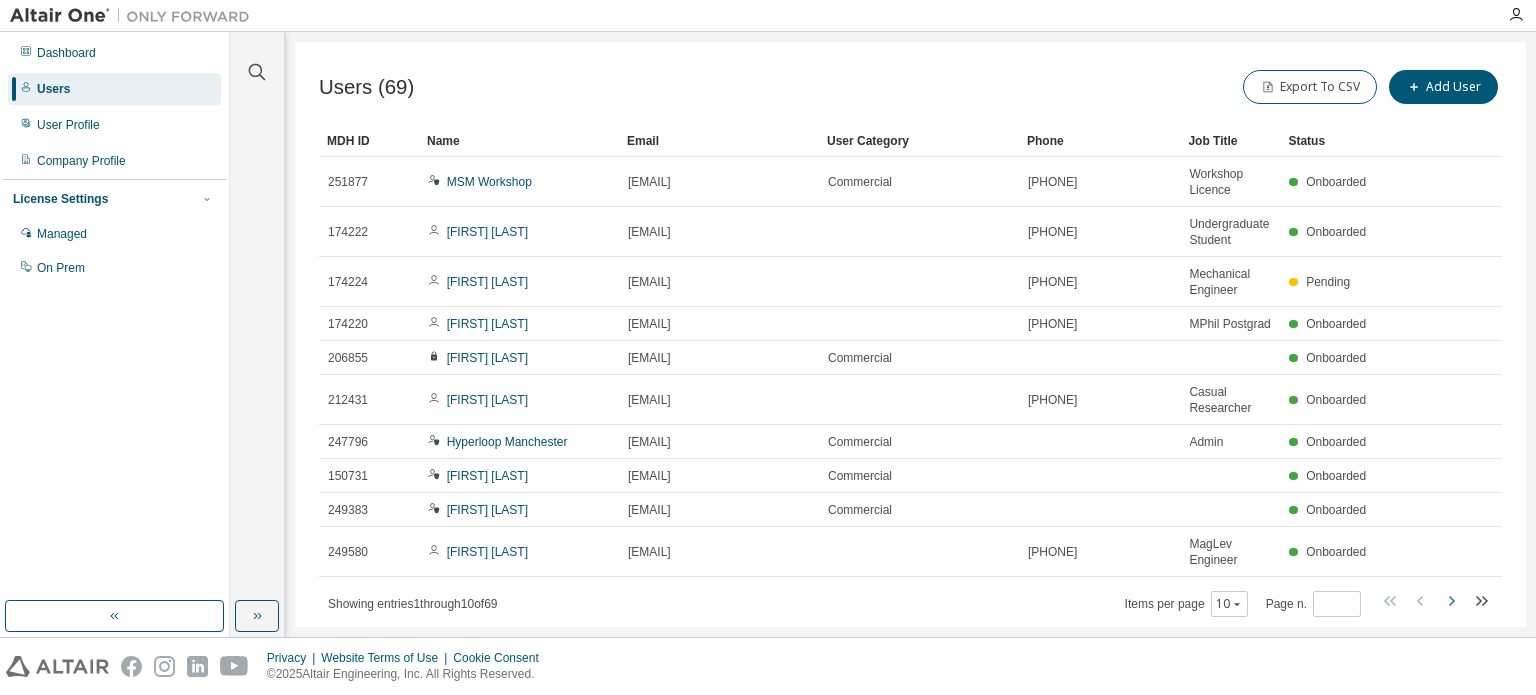 click 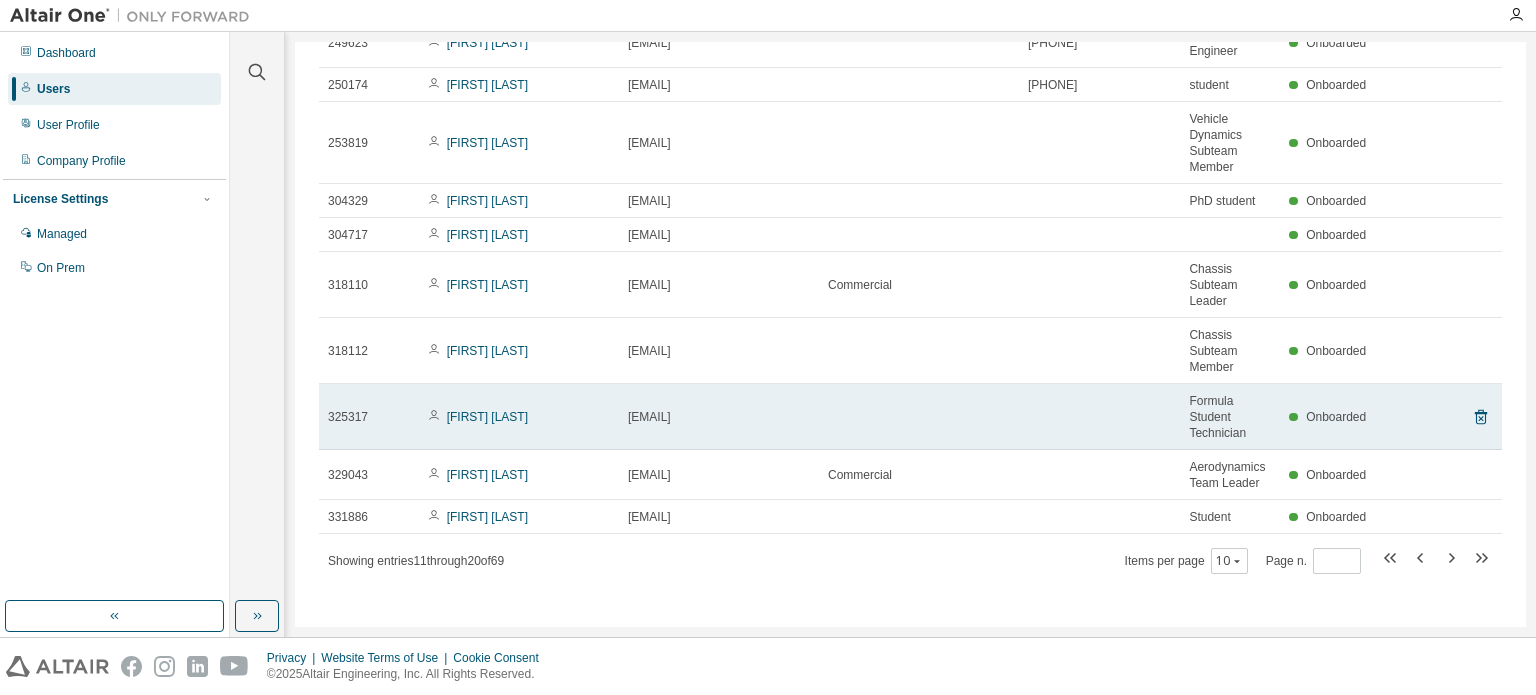 scroll, scrollTop: 0, scrollLeft: 0, axis: both 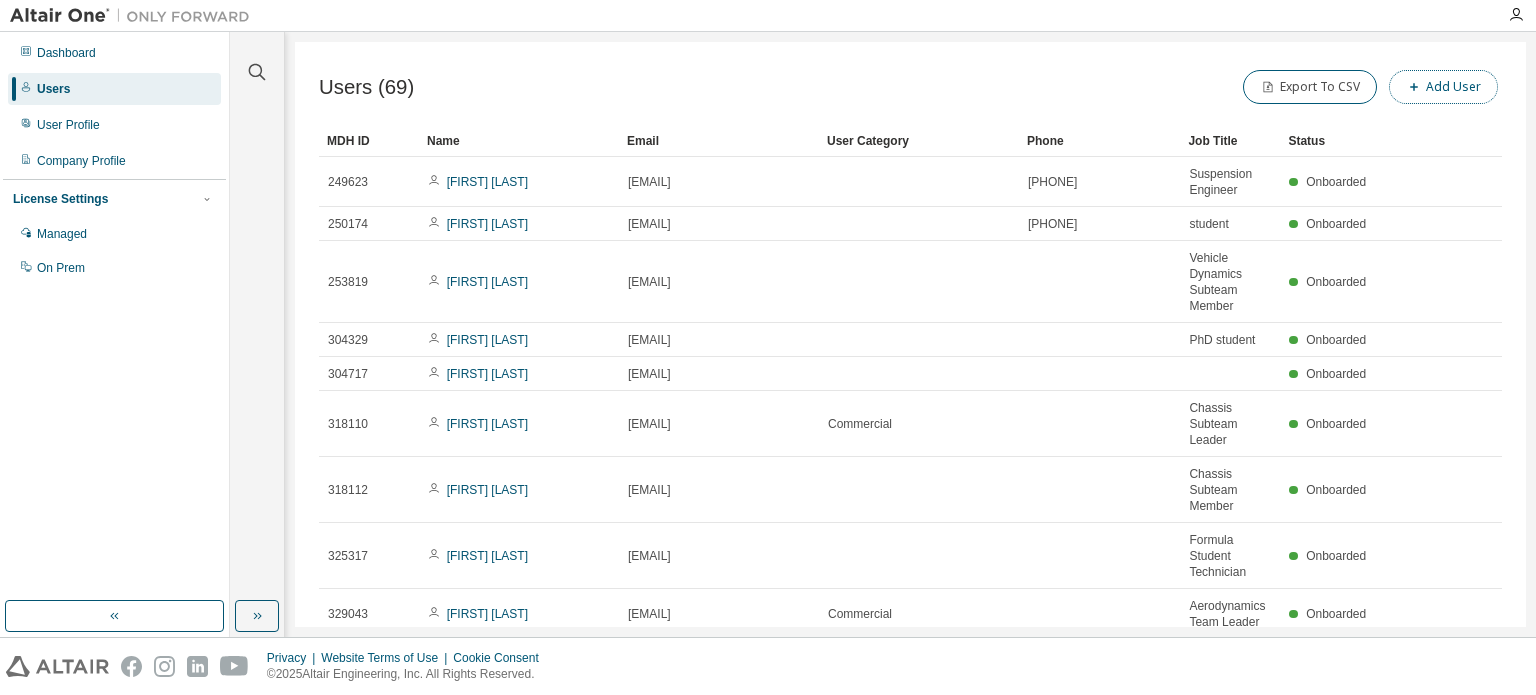 click on "Add User" at bounding box center (1443, 87) 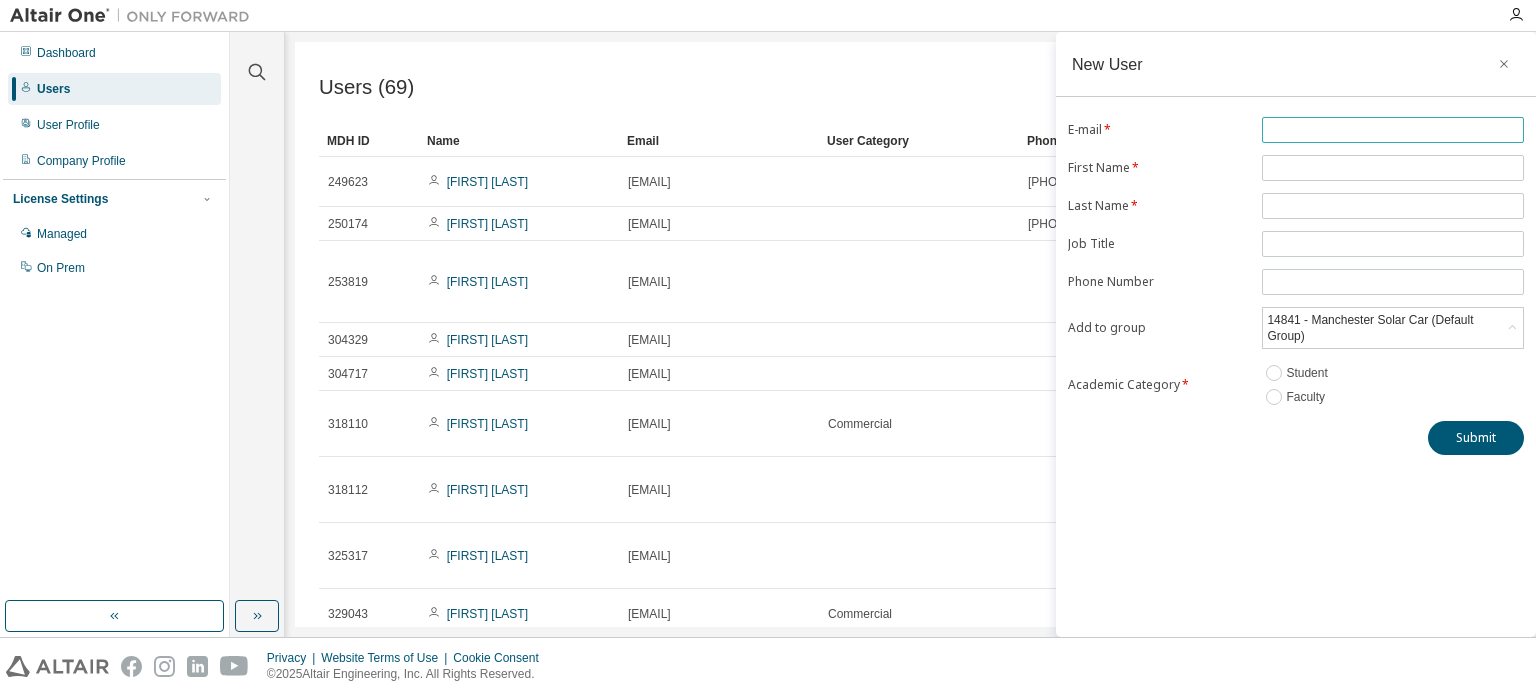 click at bounding box center [1393, 130] 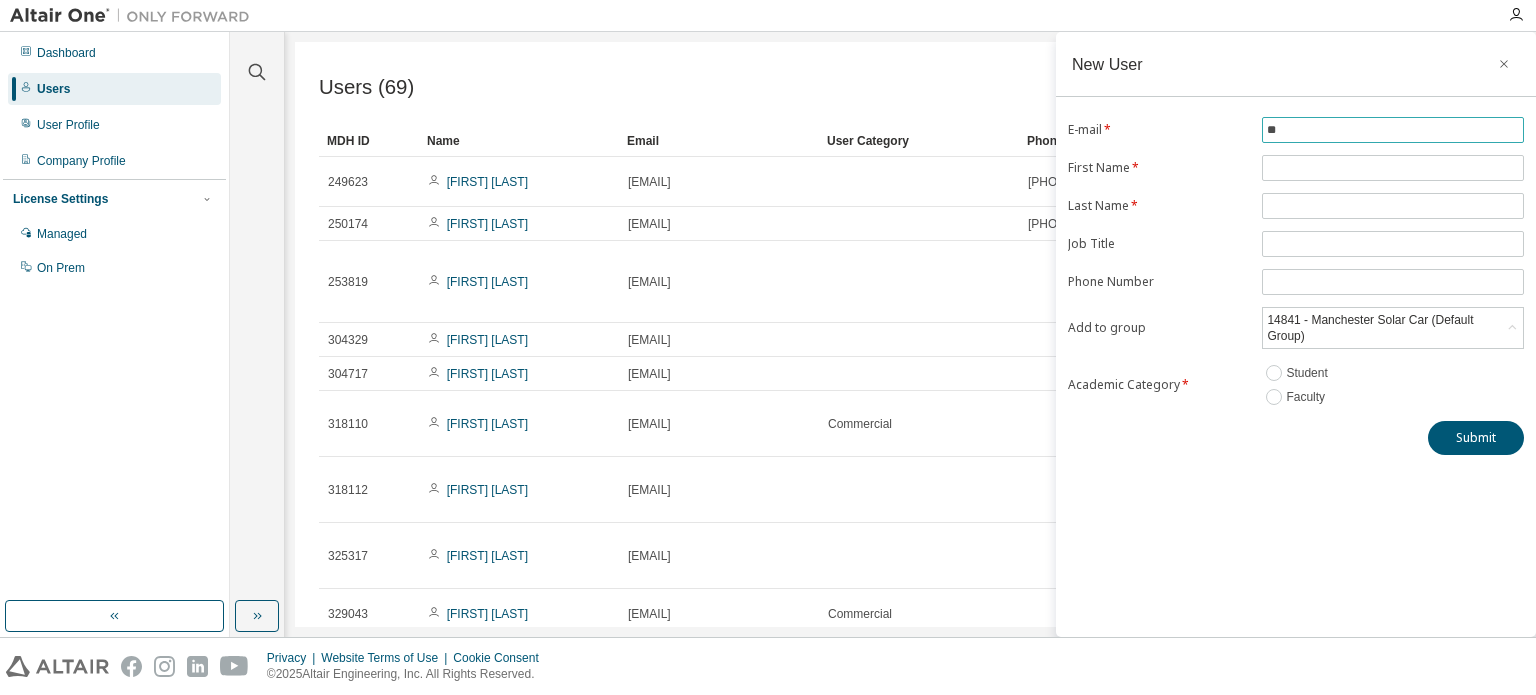 type on "*" 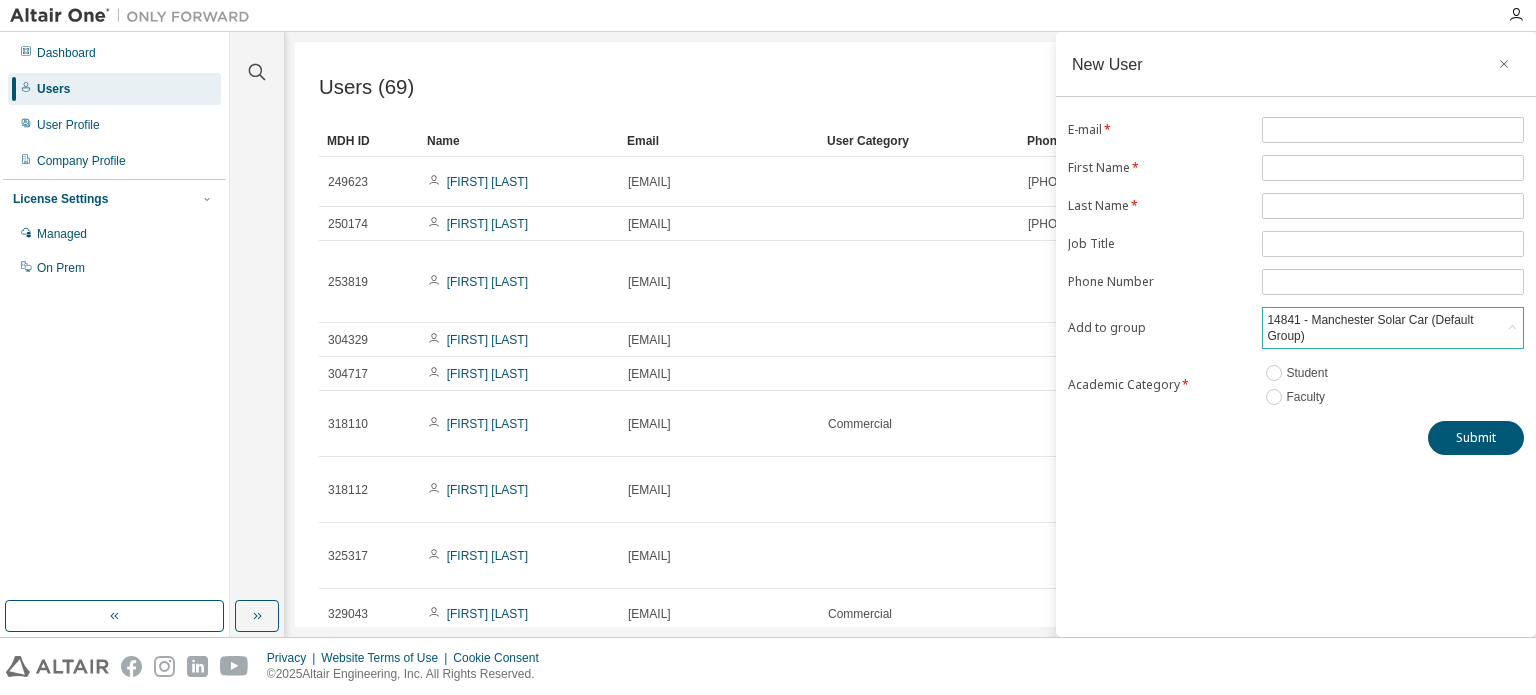 click on "E-mail * First Name * Last Name * Job Title Phone Number Add to group 14841 - Manchester Solar Car (Default Group) Academic Category * Student Faculty" at bounding box center (1296, 263) 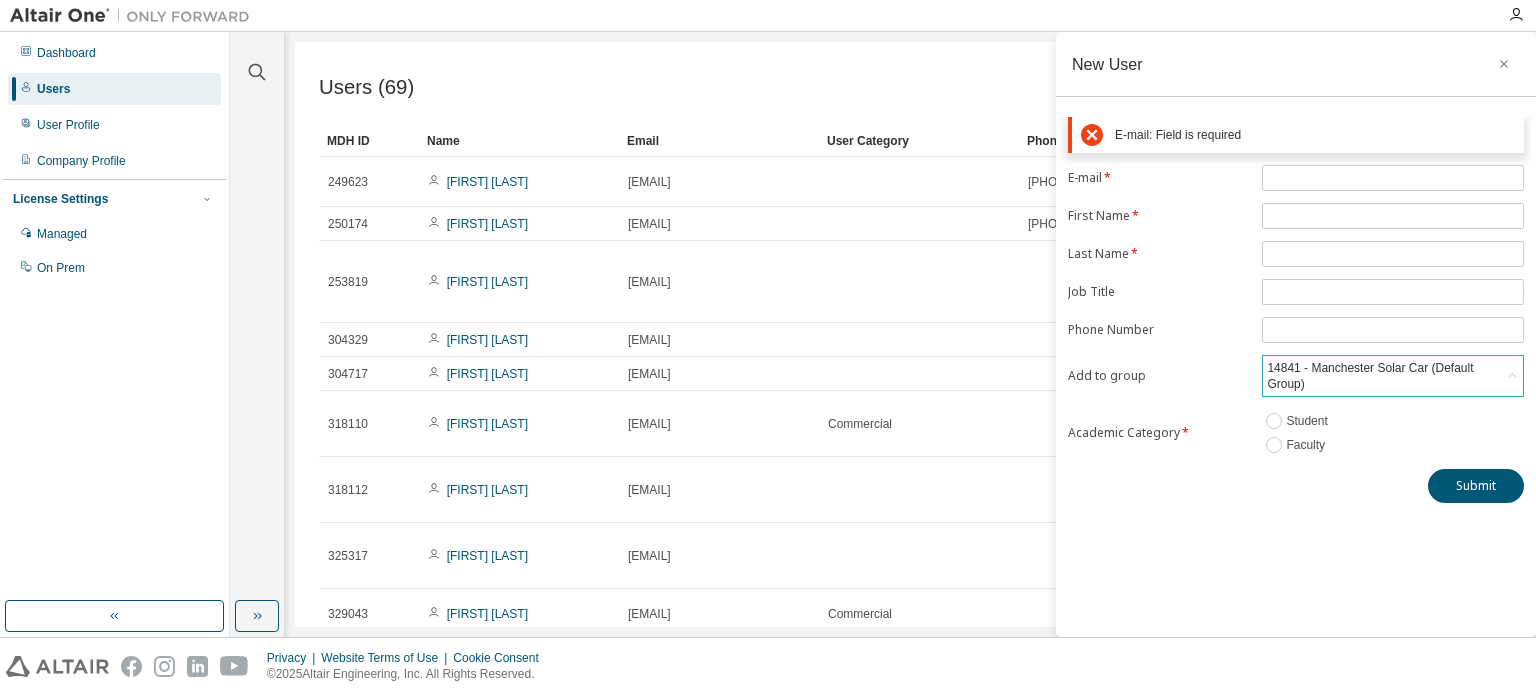 click on "14841 - Manchester Solar Car (Default Group)" at bounding box center [1382, 376] 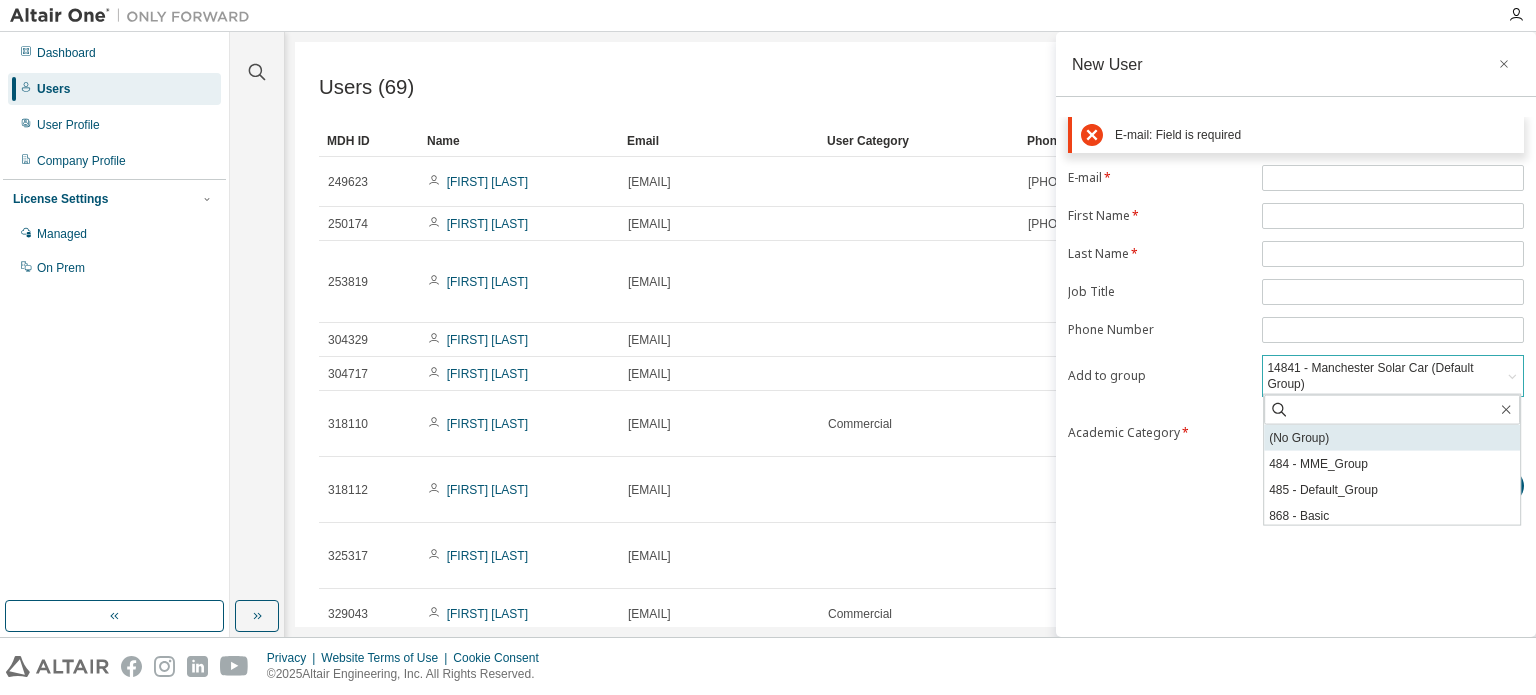 click on "(No Group)" at bounding box center (1392, 438) 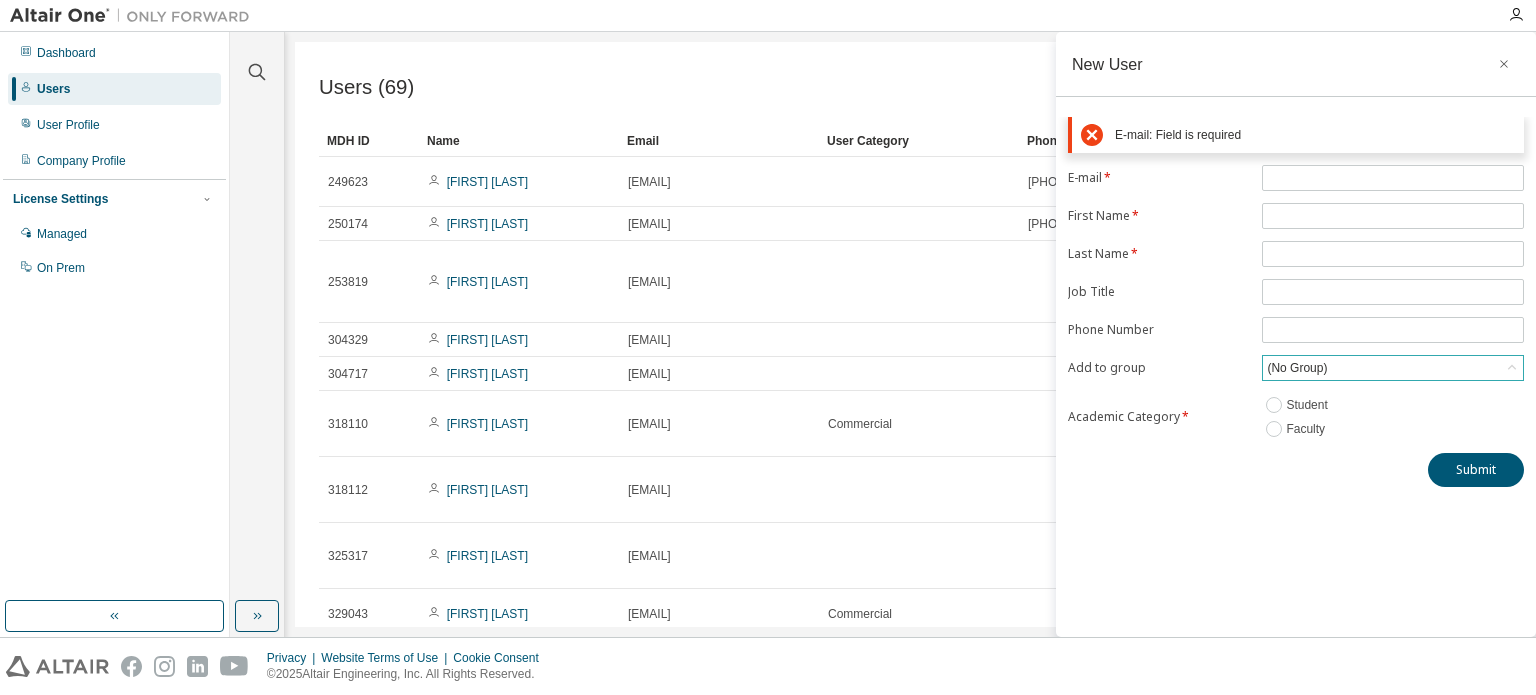 click on "(No Group)" at bounding box center (1393, 368) 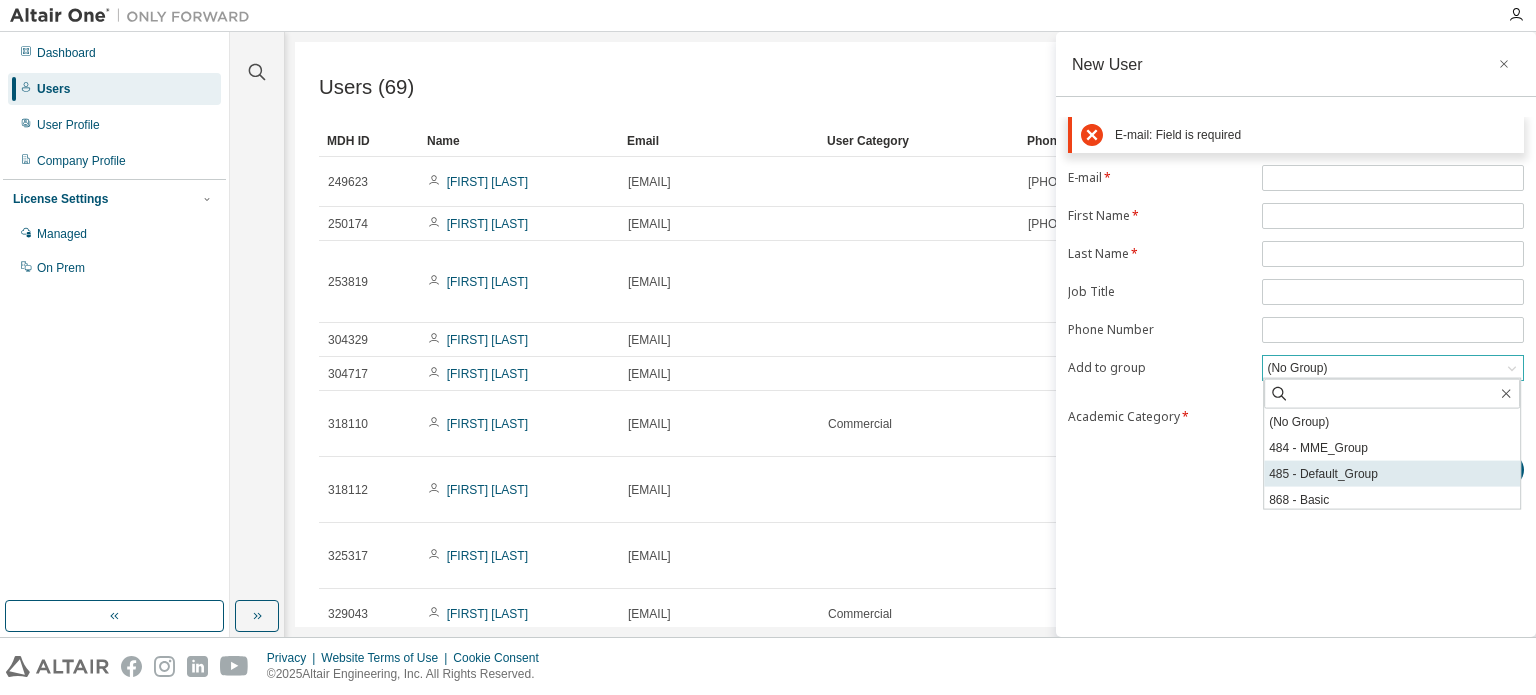 scroll, scrollTop: 98, scrollLeft: 0, axis: vertical 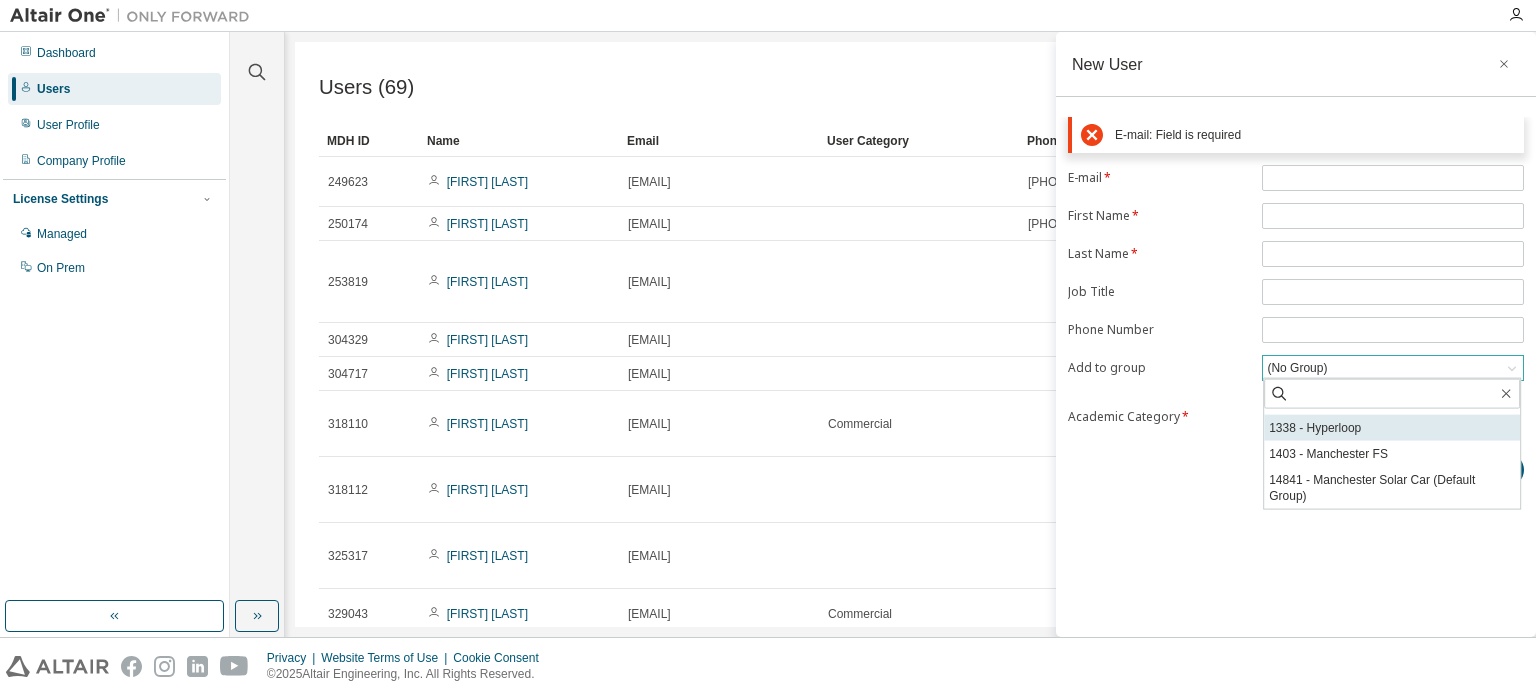 click on "1338 - Hyperloop" at bounding box center (1392, 428) 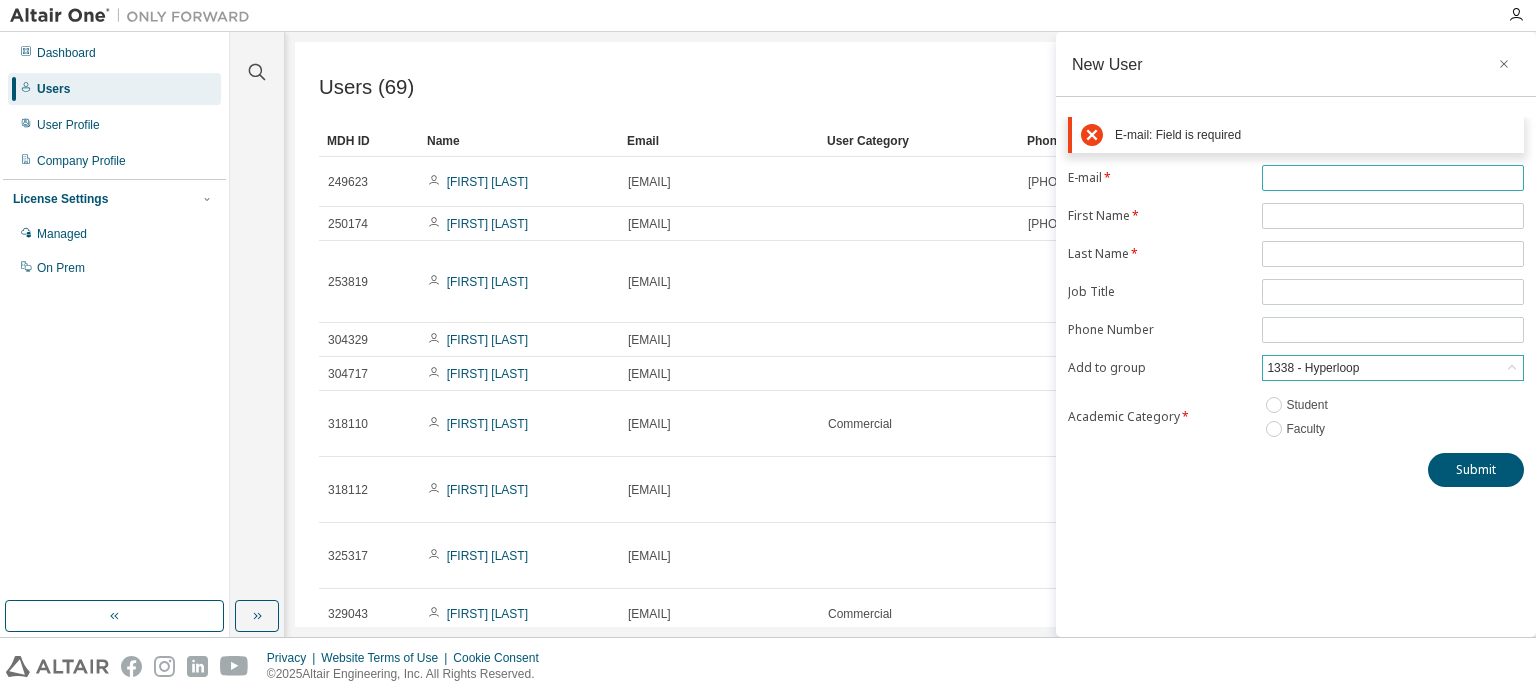click at bounding box center [1393, 178] 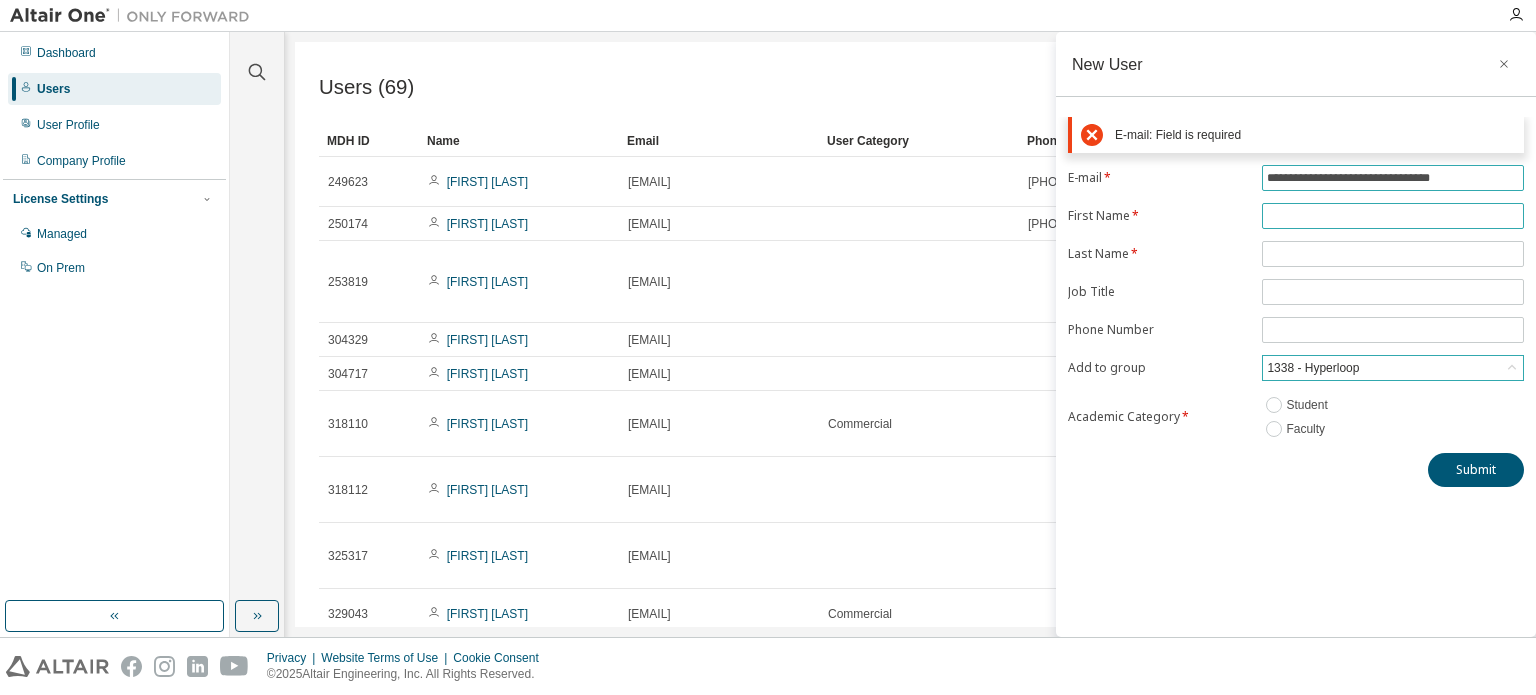type on "**********" 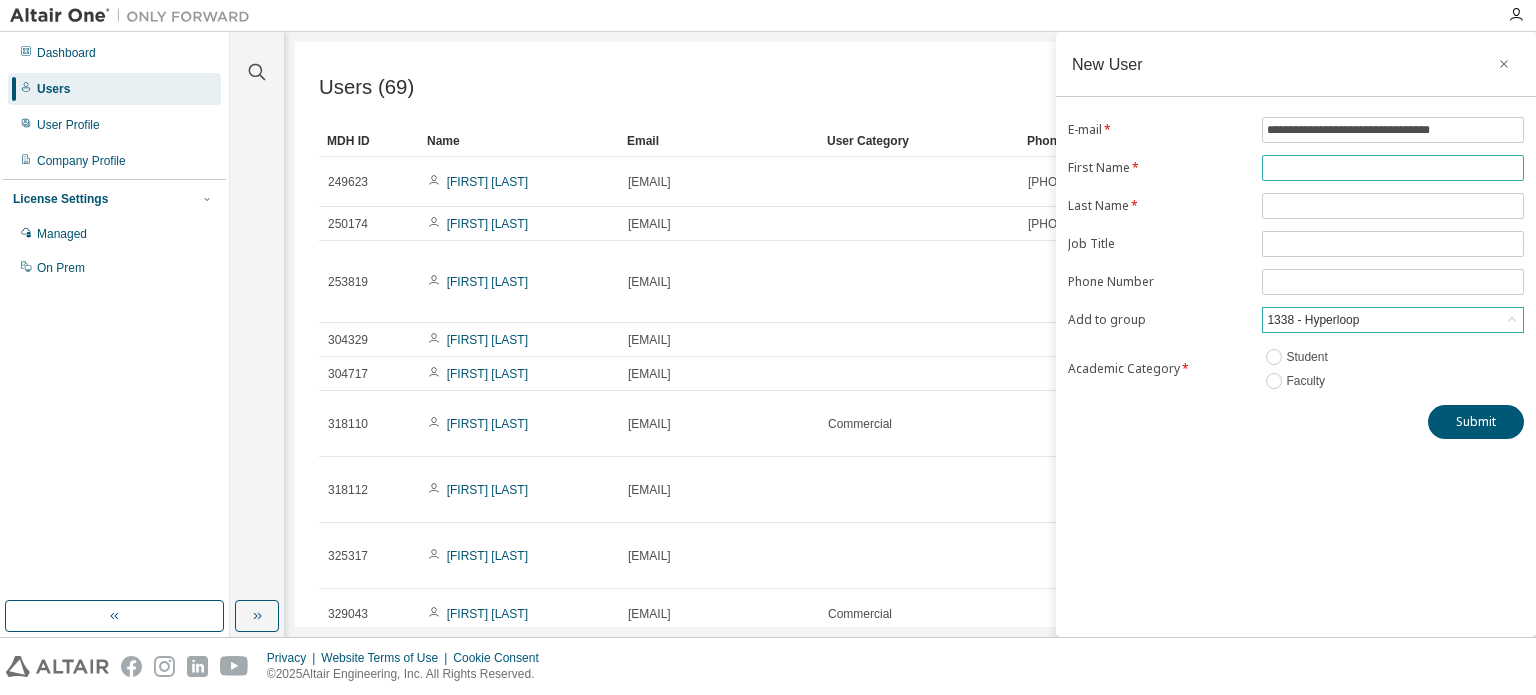 click on "**********" at bounding box center [1296, 255] 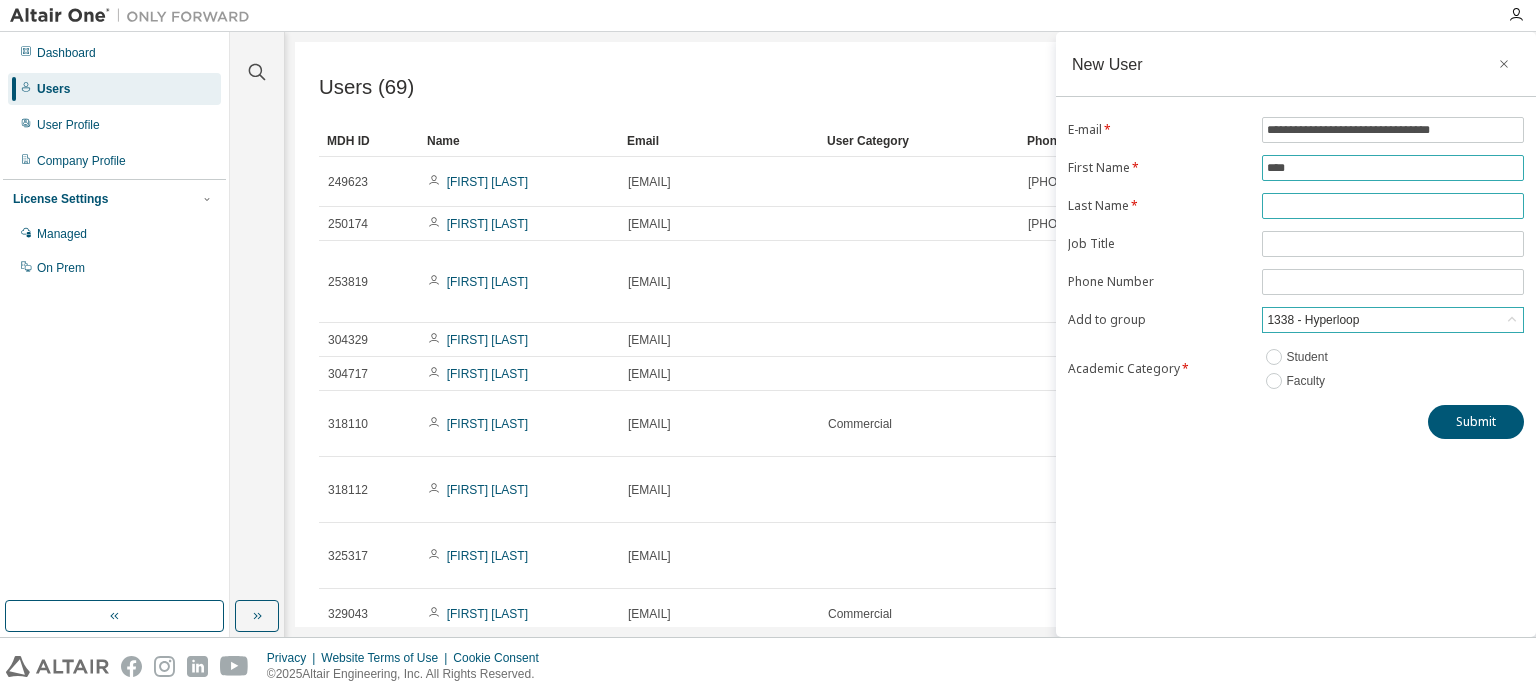 type on "****" 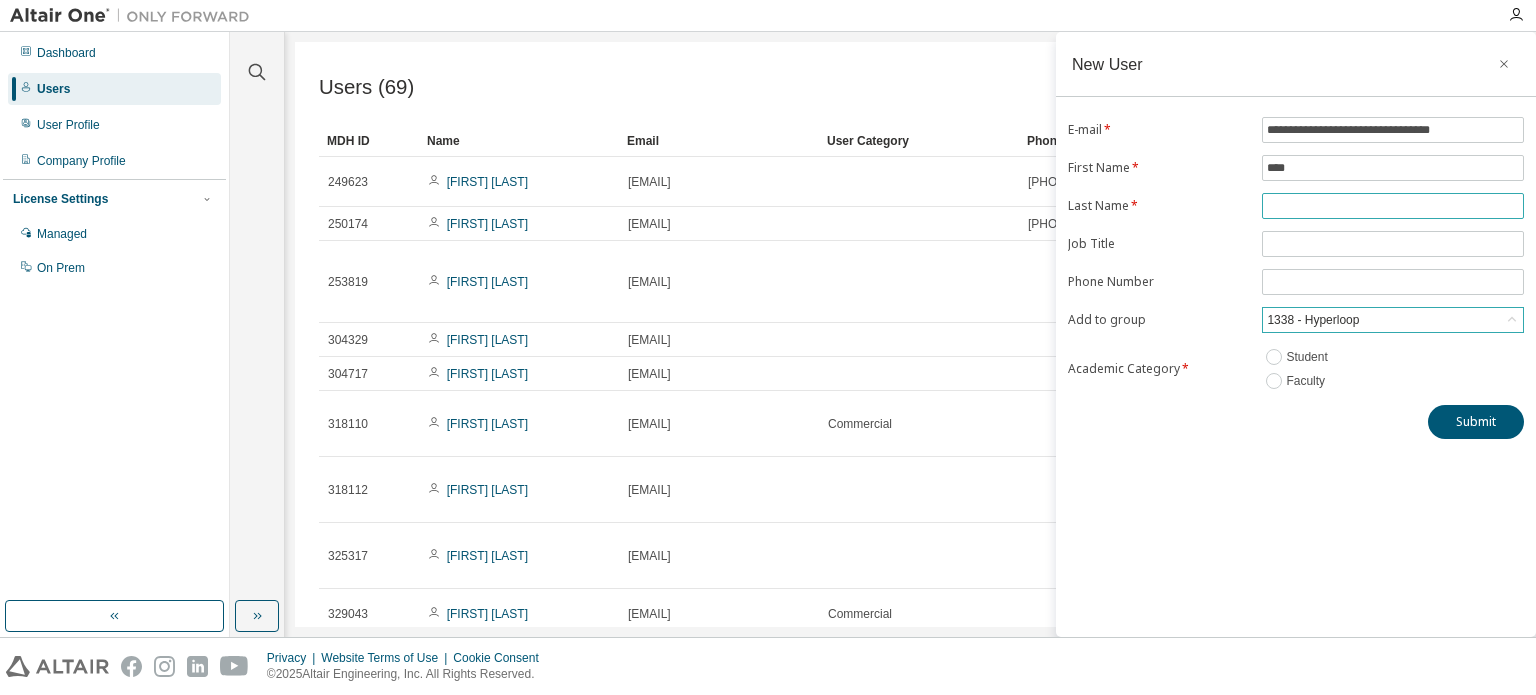 click at bounding box center [1393, 206] 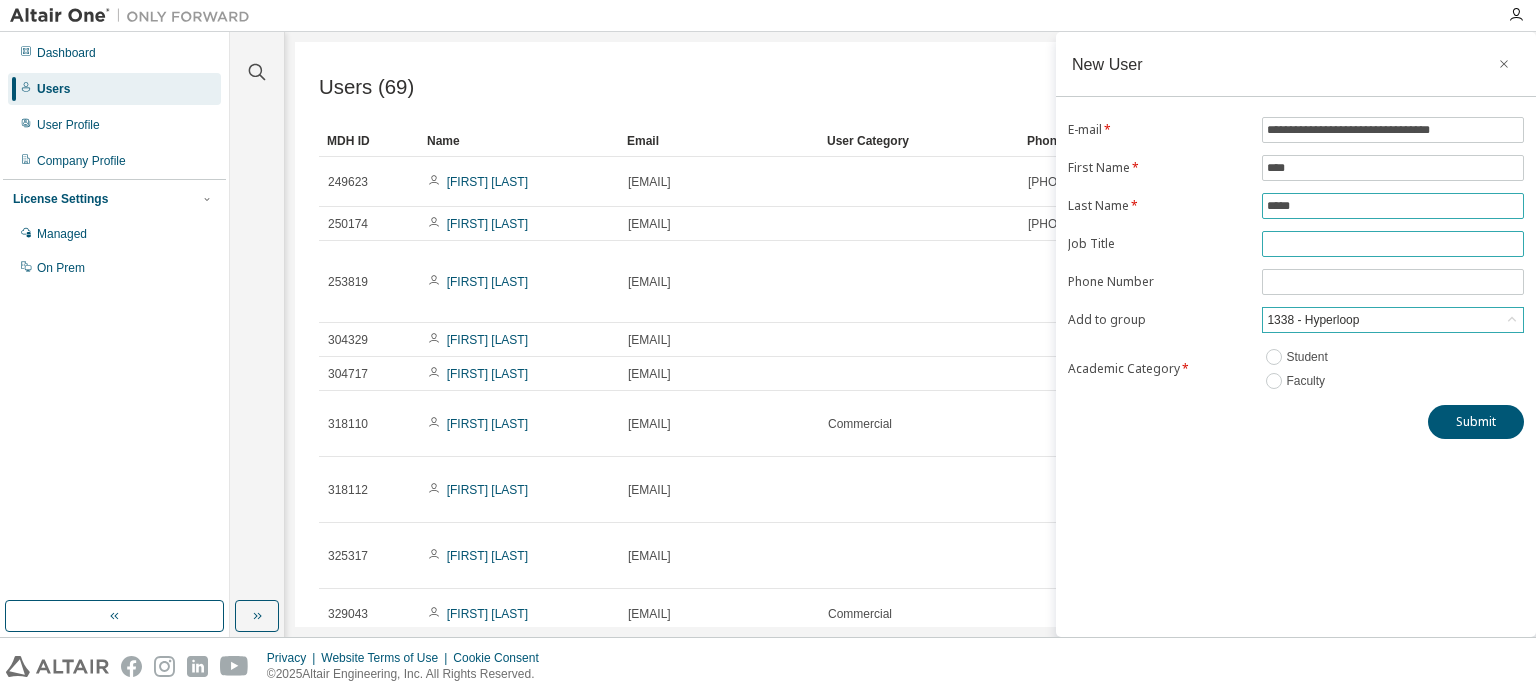 type on "*****" 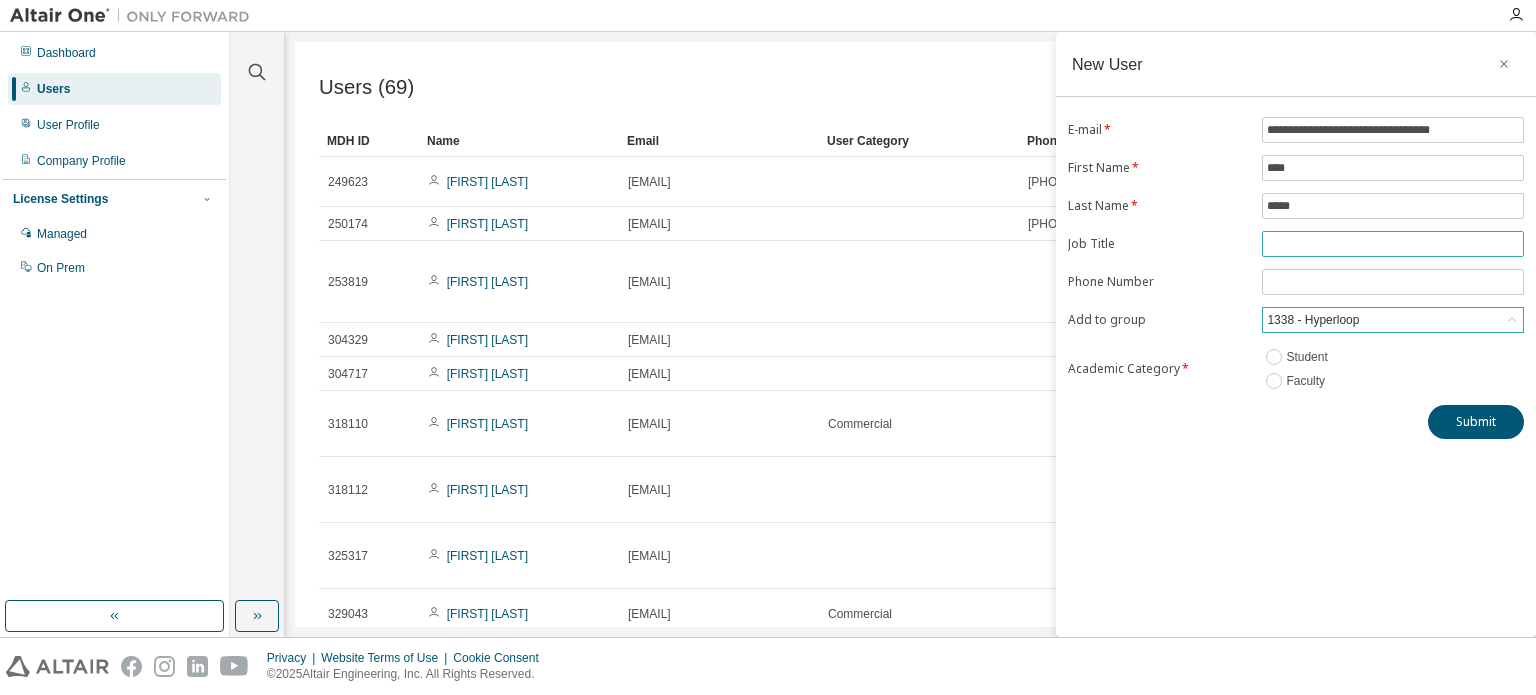 click at bounding box center [1393, 244] 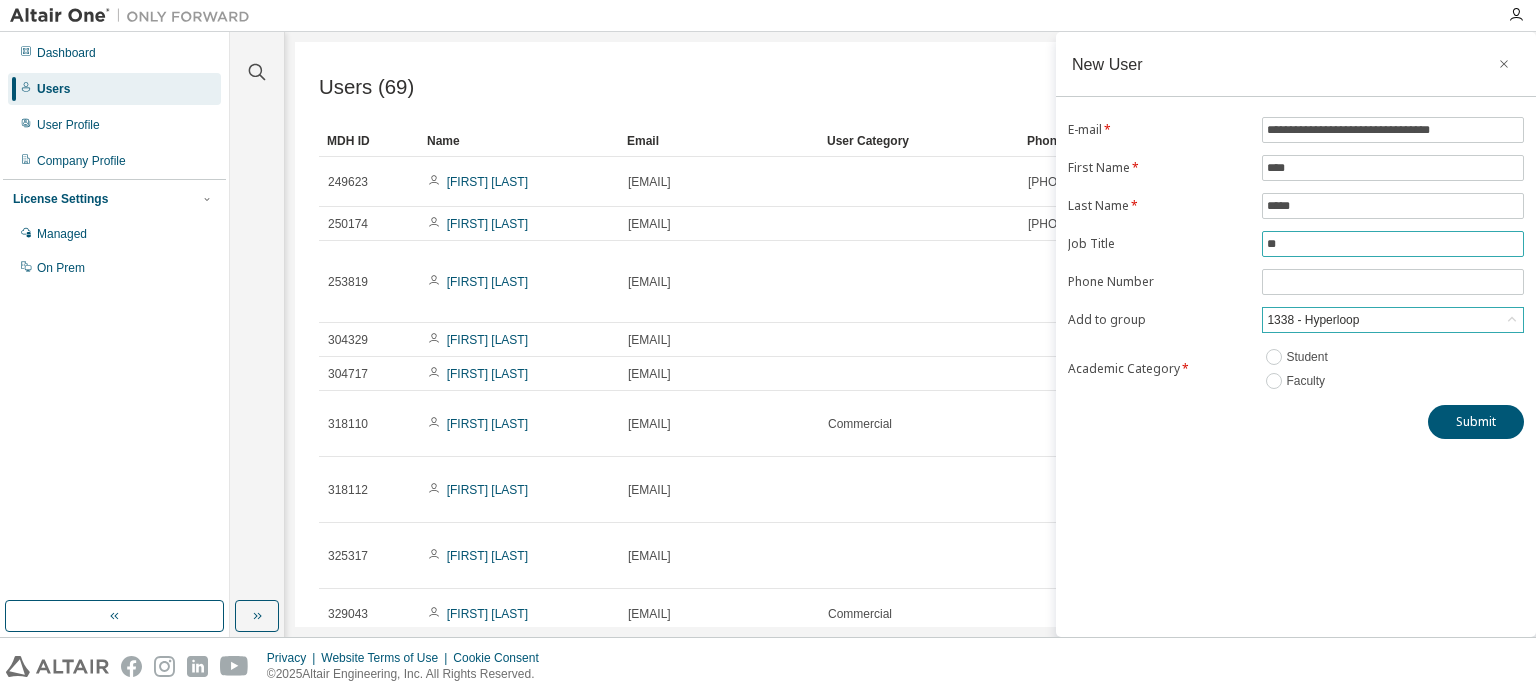 type on "*" 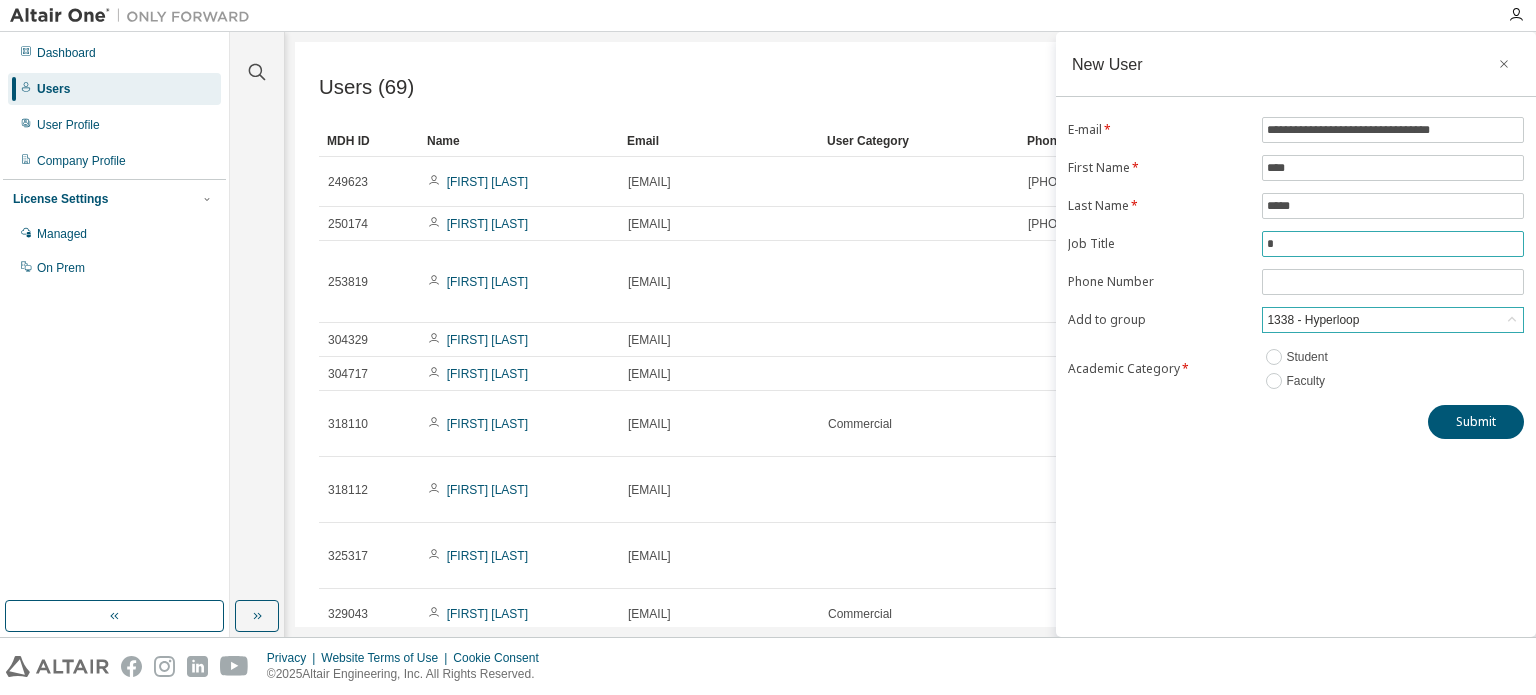 type 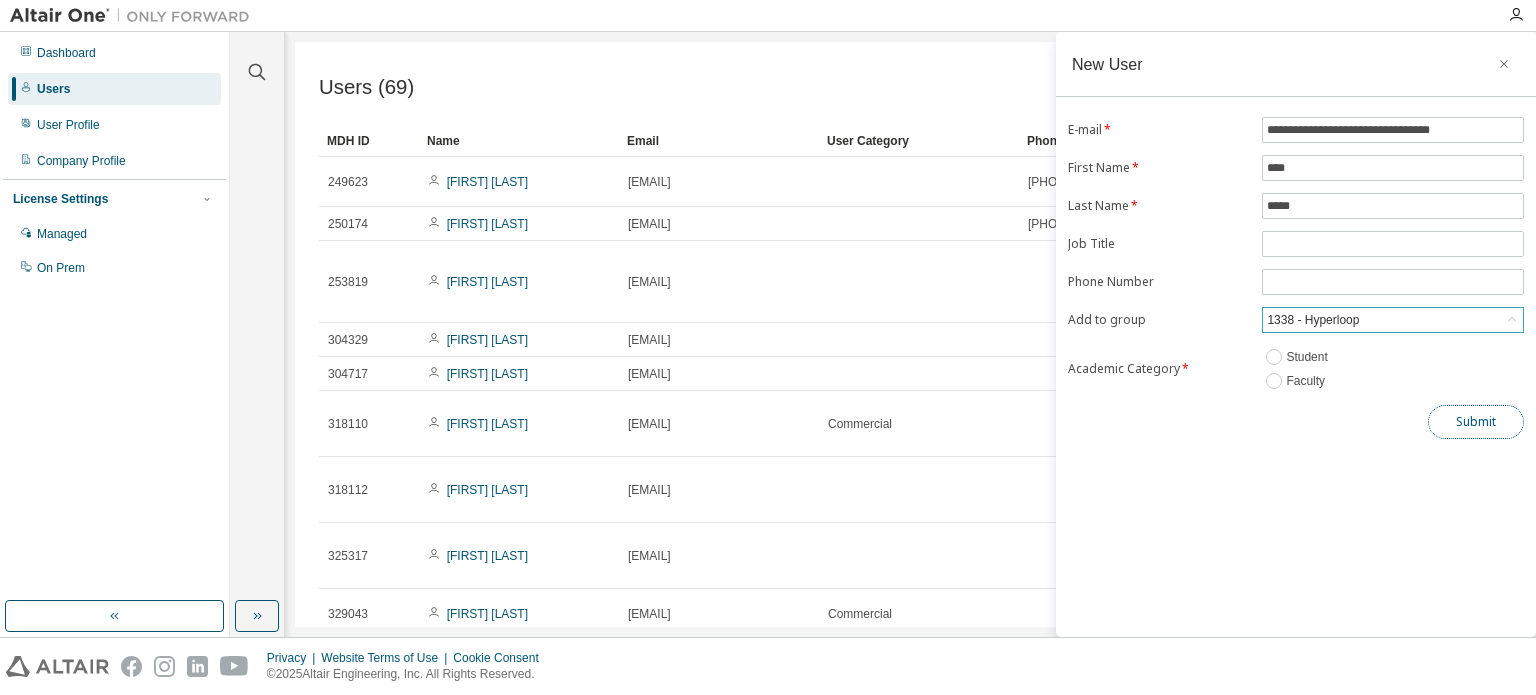 click on "Submit" at bounding box center [1476, 422] 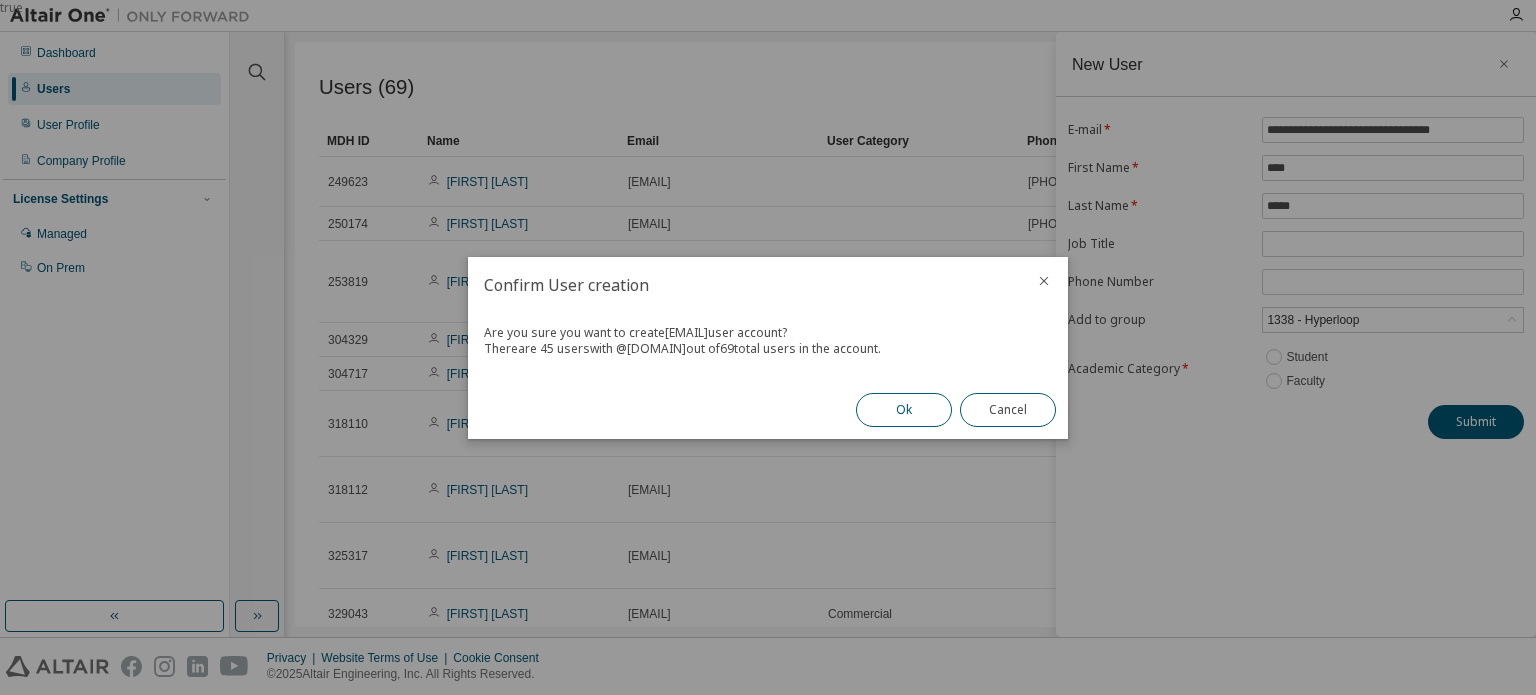 click on "Ok" at bounding box center [904, 410] 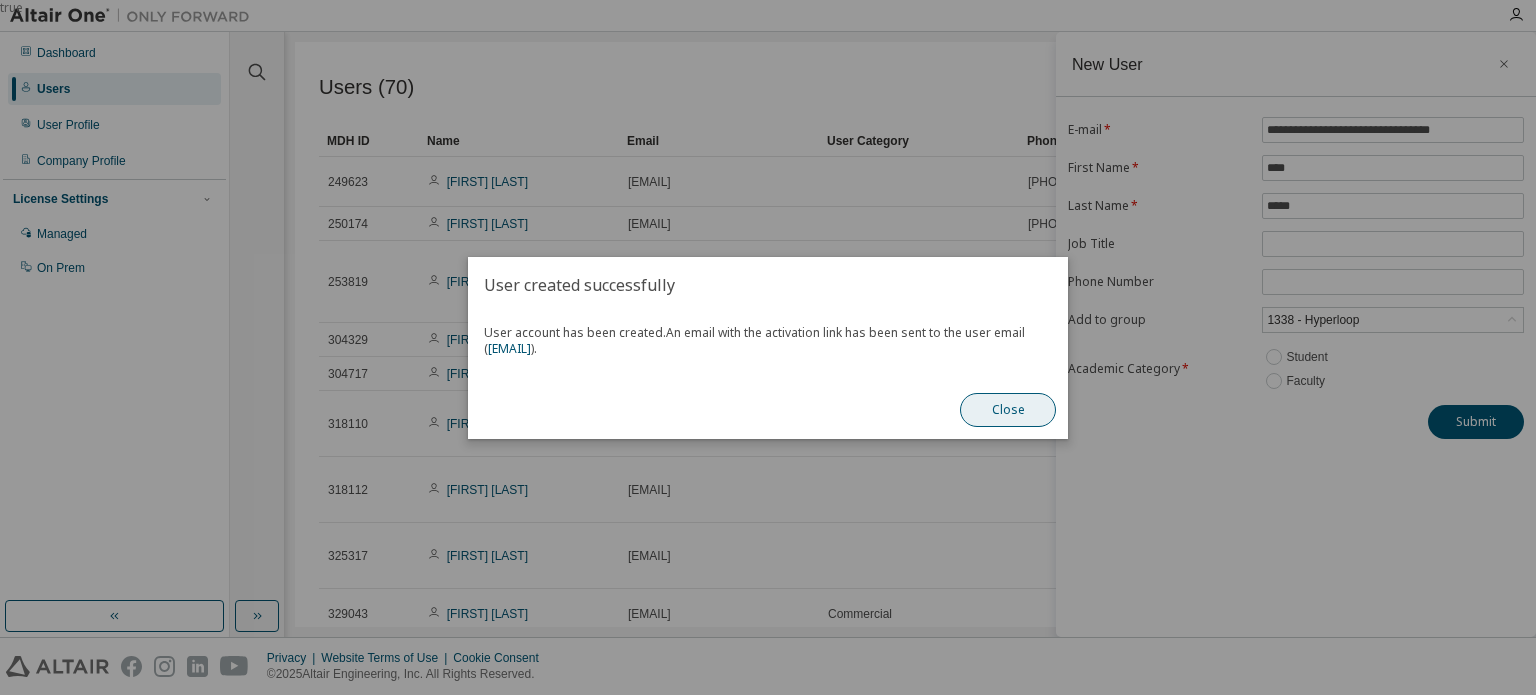 click on "Close" at bounding box center [1008, 410] 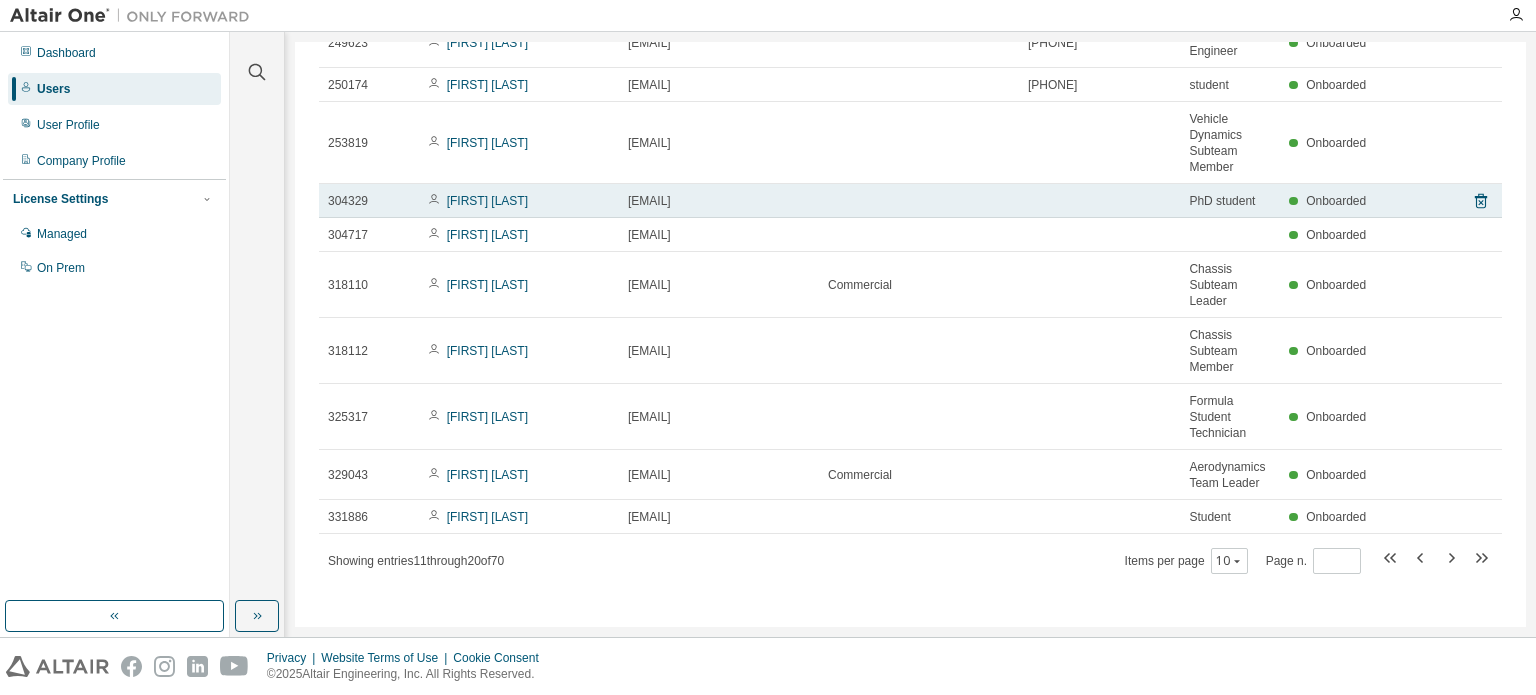 scroll, scrollTop: 153, scrollLeft: 0, axis: vertical 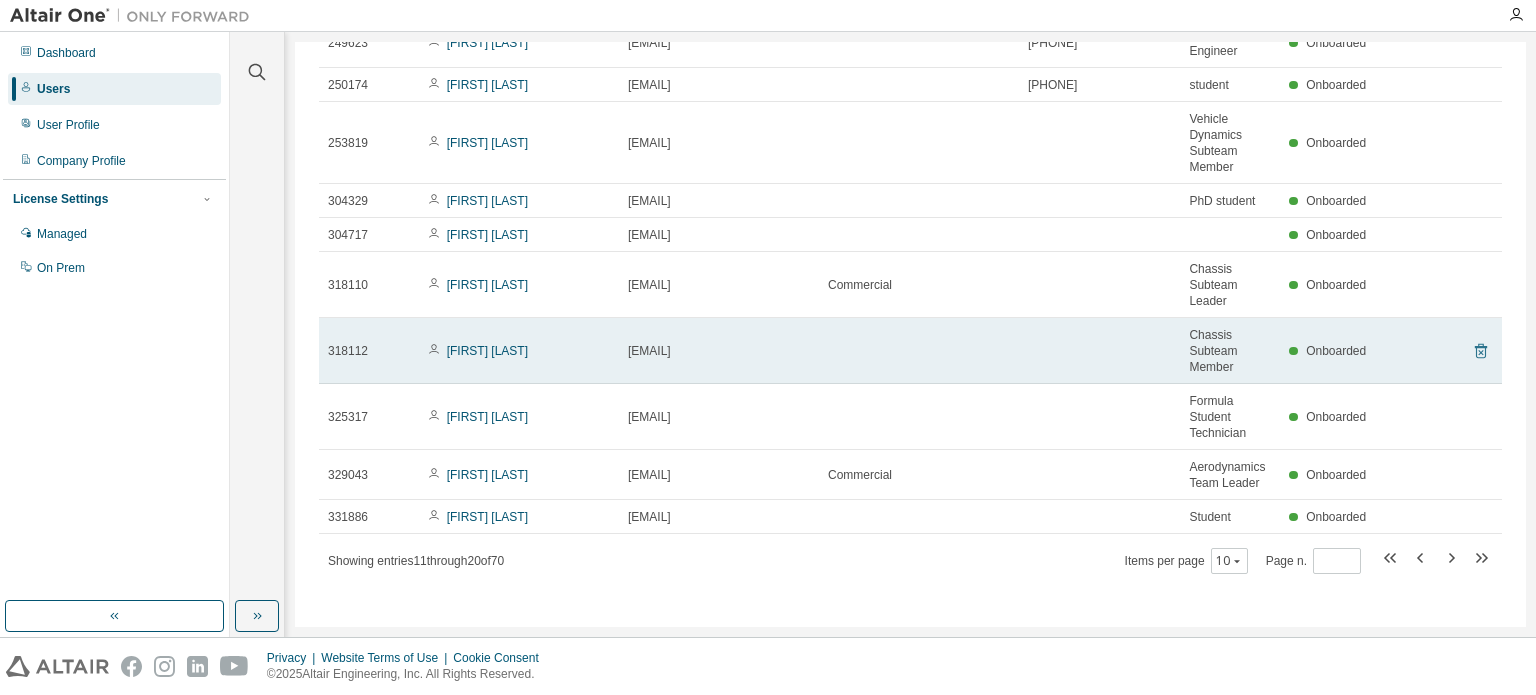 click 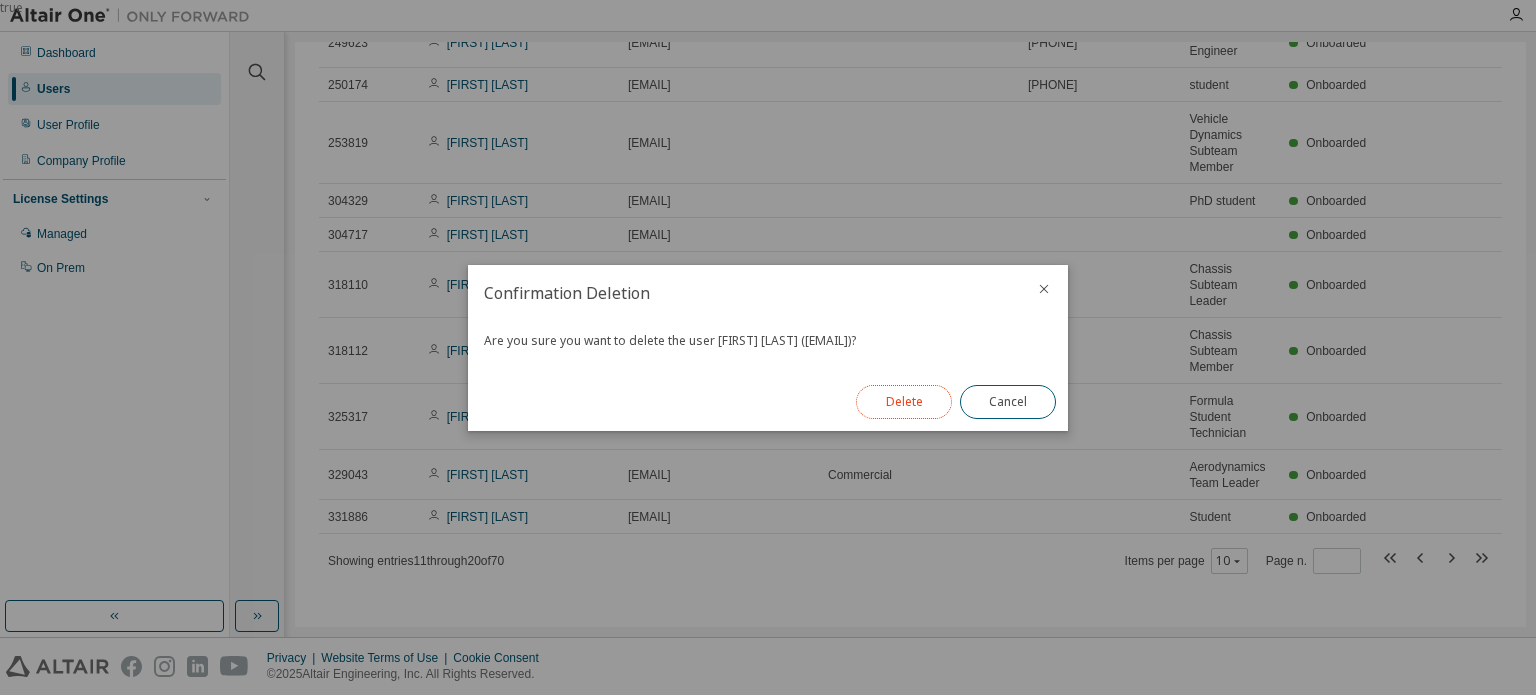 click on "Delete" at bounding box center [904, 402] 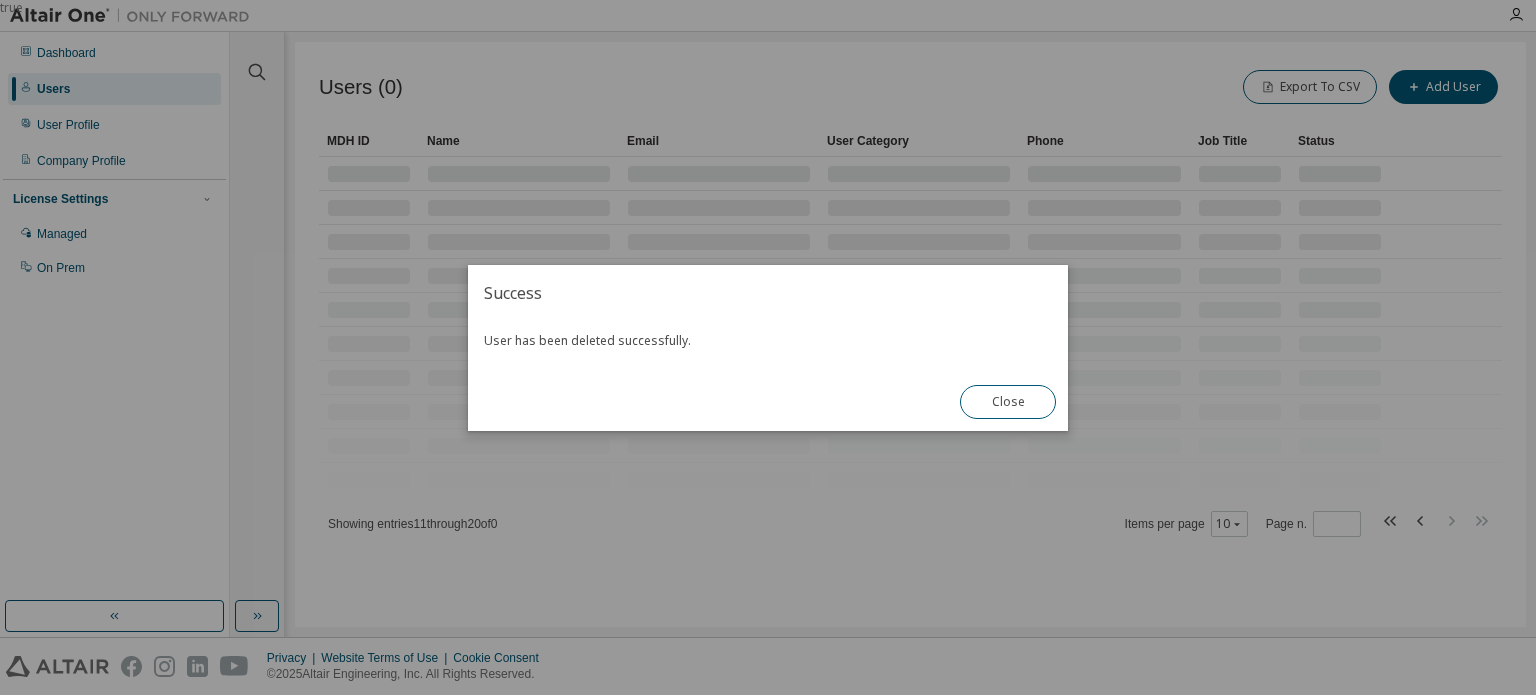scroll, scrollTop: 0, scrollLeft: 0, axis: both 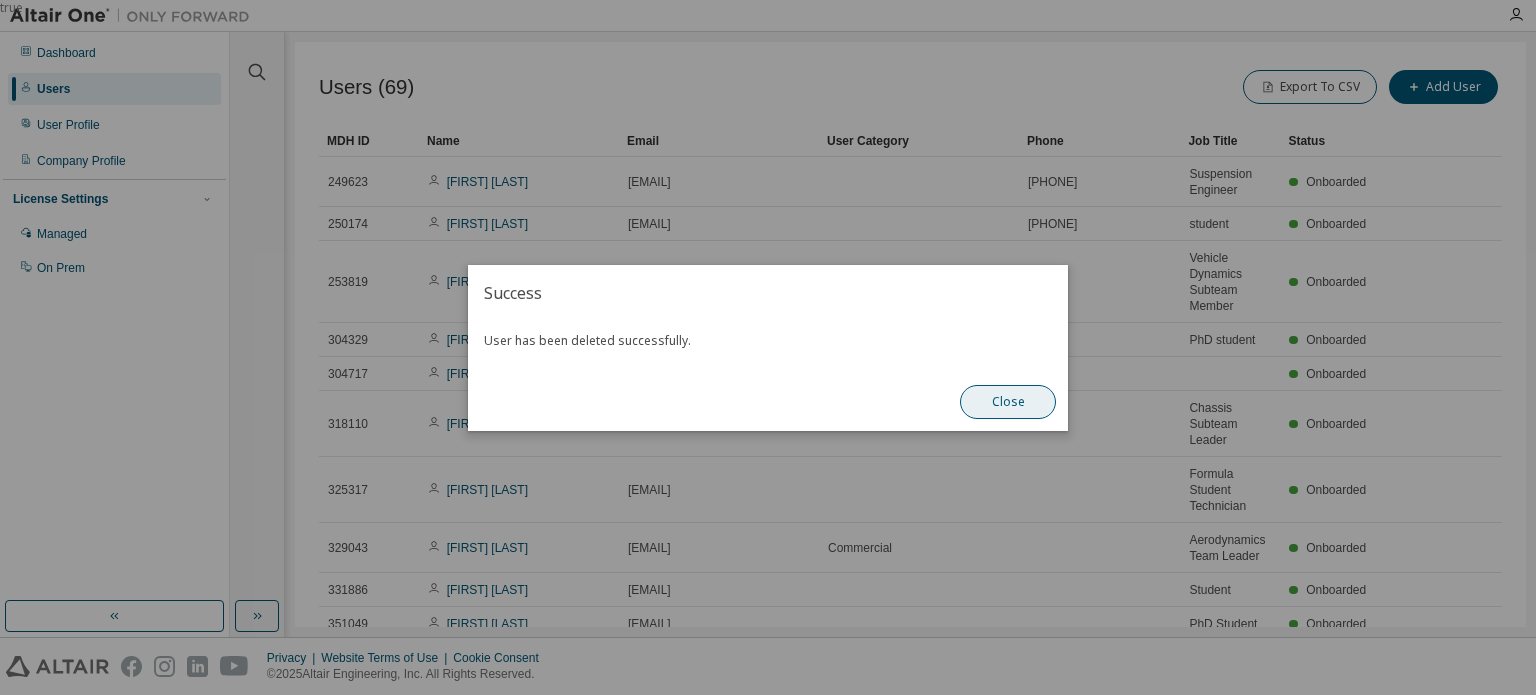 click on "Close" at bounding box center [1008, 402] 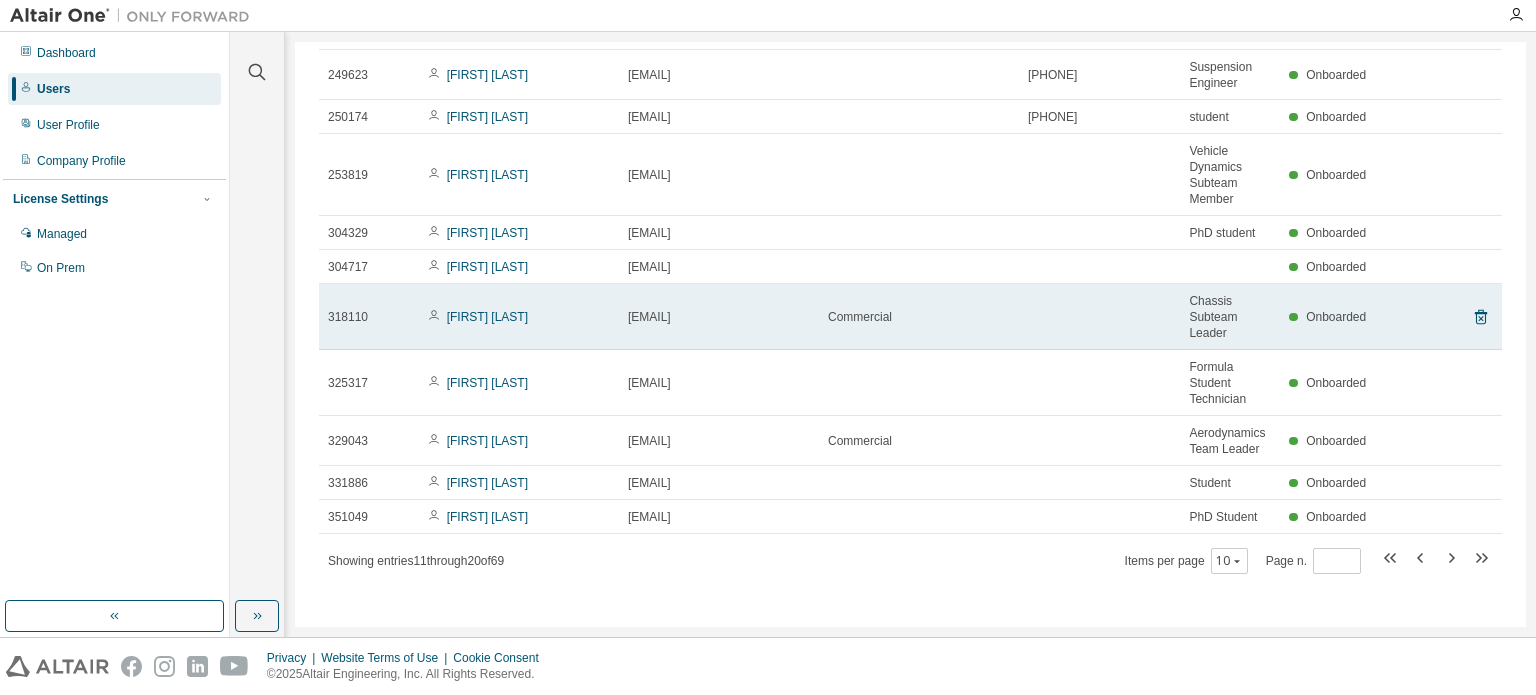 scroll, scrollTop: 121, scrollLeft: 0, axis: vertical 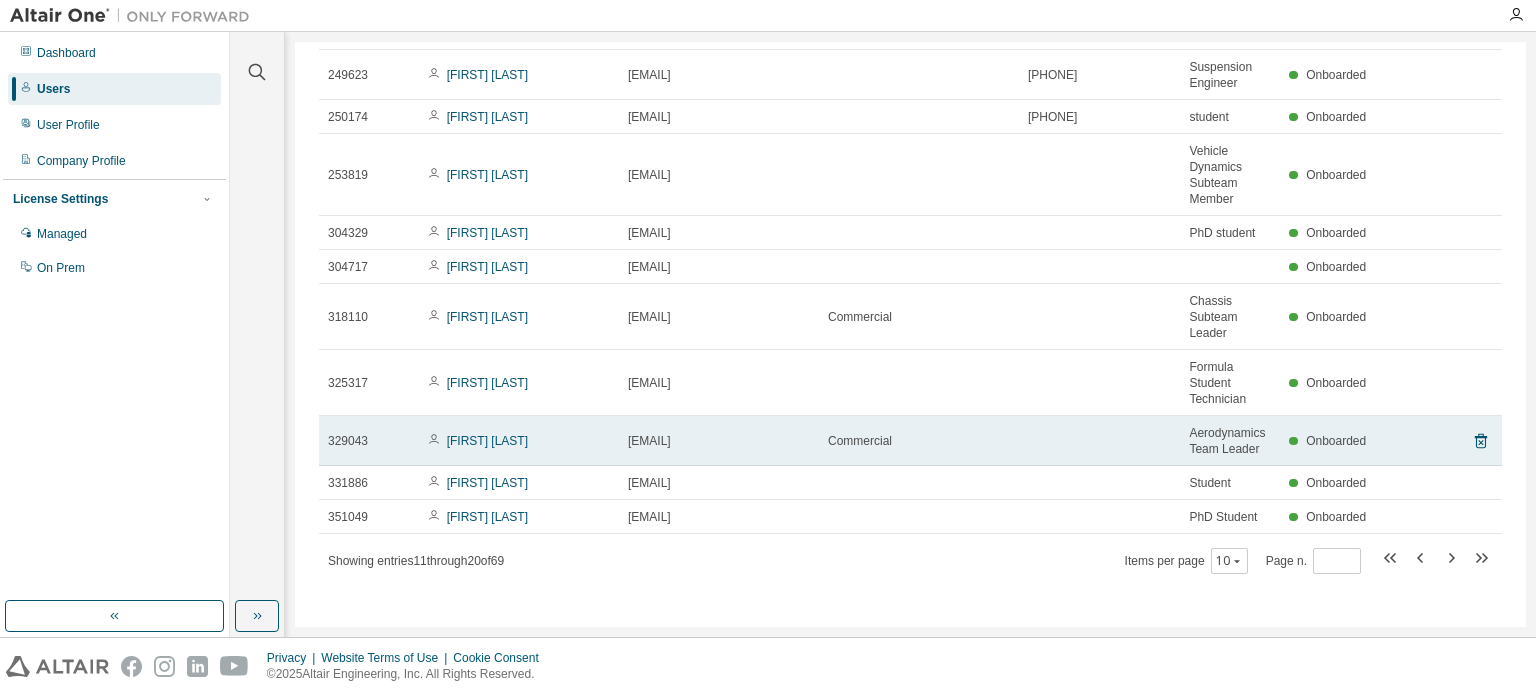 click on "[EMAIL]" at bounding box center [719, 441] 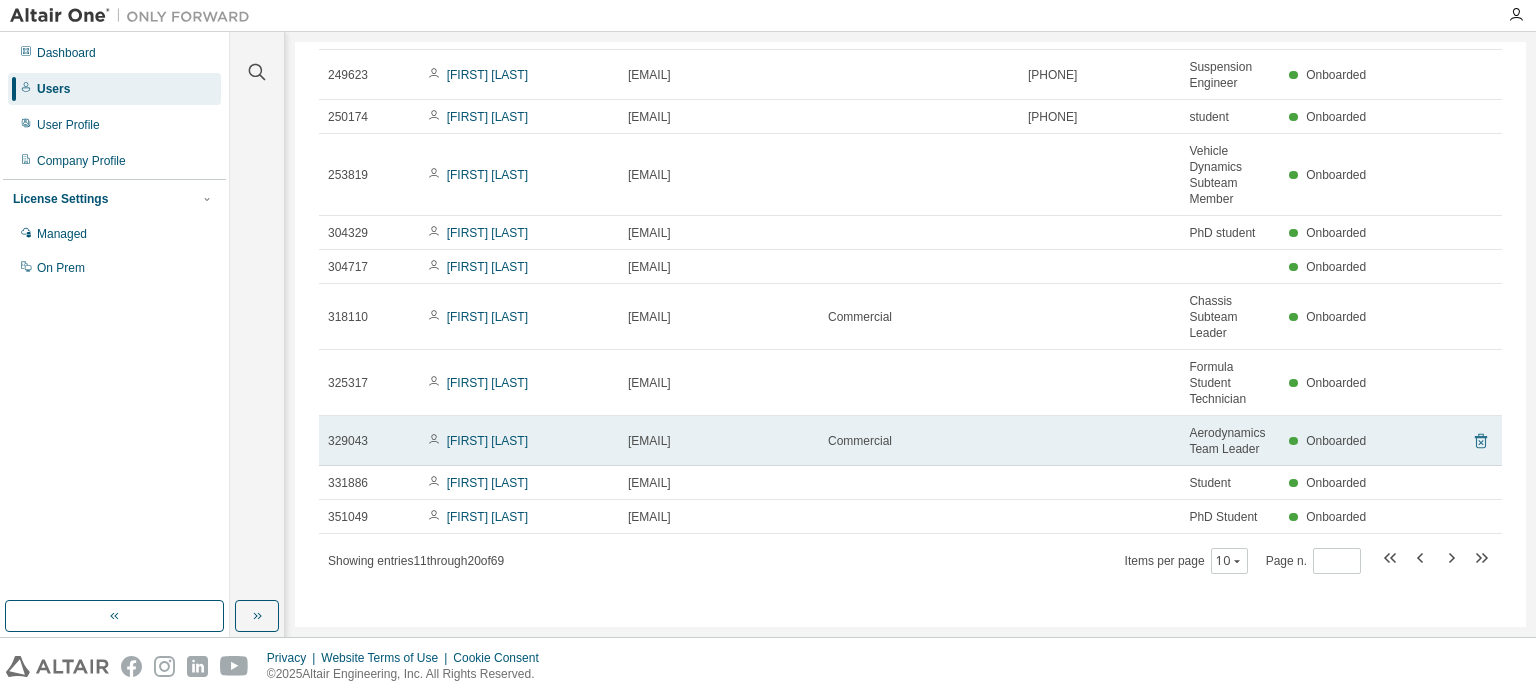 click 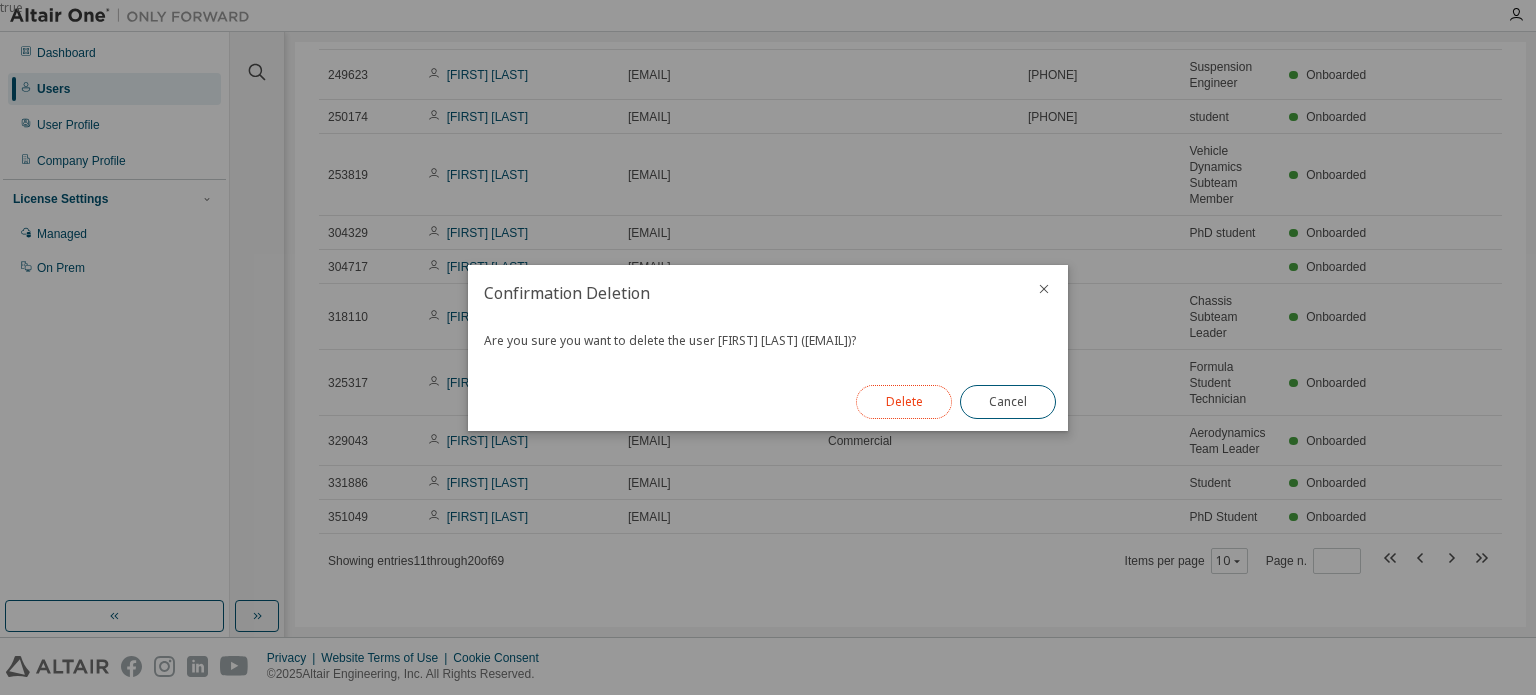 click on "Delete" at bounding box center [904, 402] 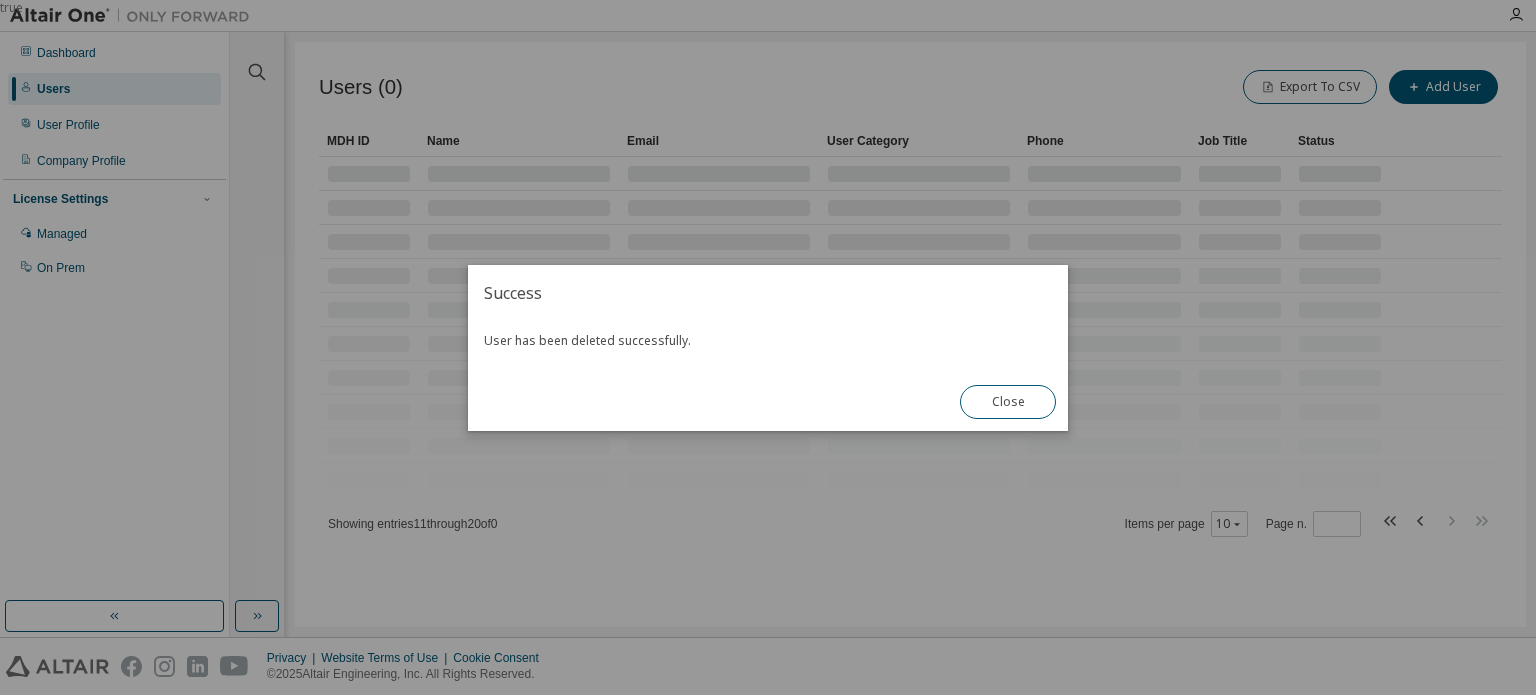 scroll, scrollTop: 0, scrollLeft: 0, axis: both 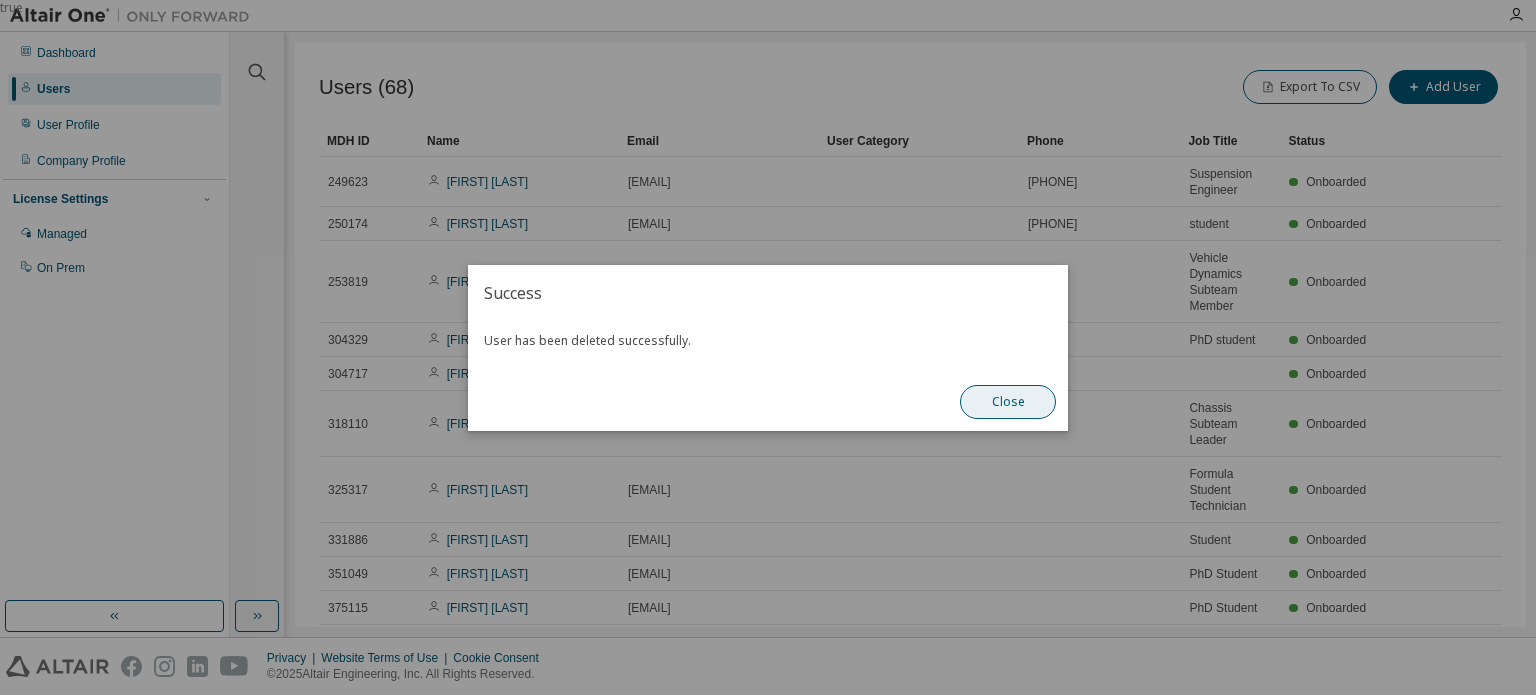 click on "Close" at bounding box center [1008, 402] 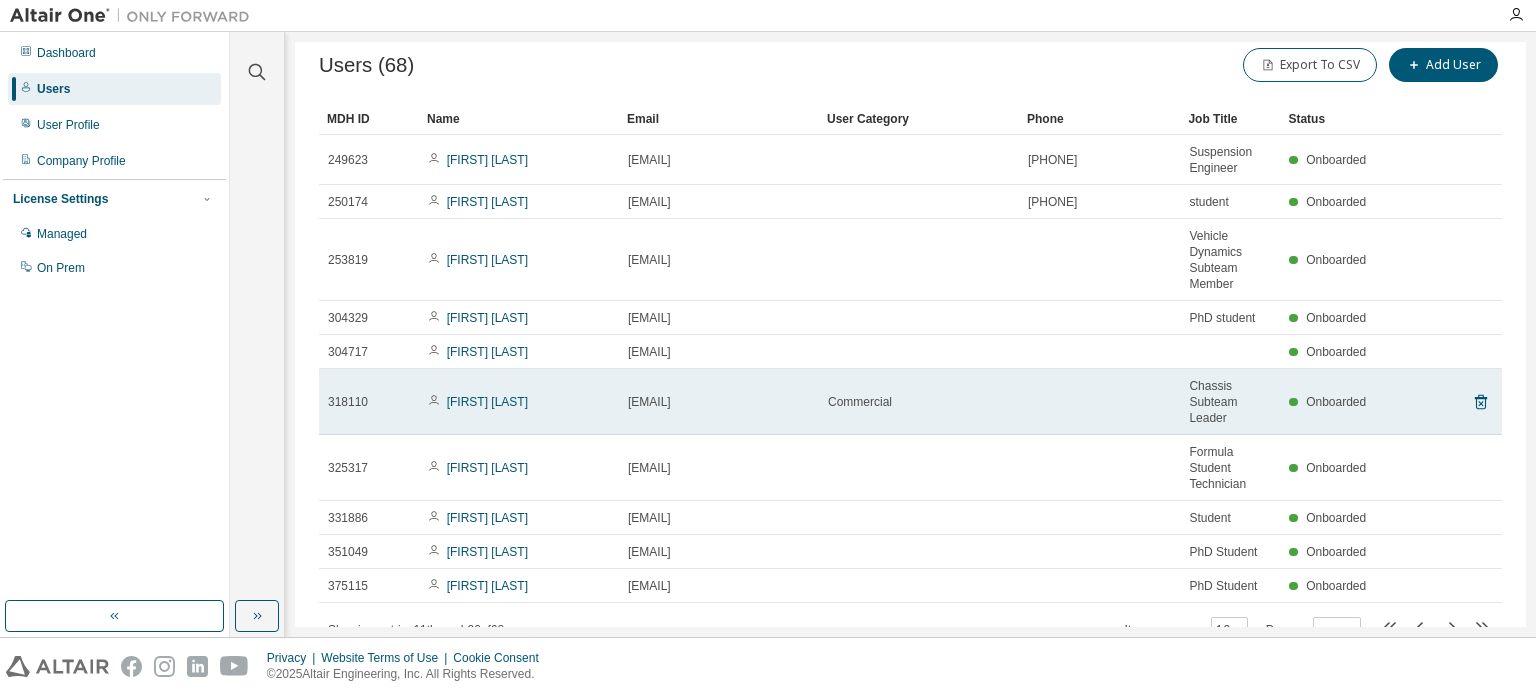 scroll, scrollTop: 105, scrollLeft: 0, axis: vertical 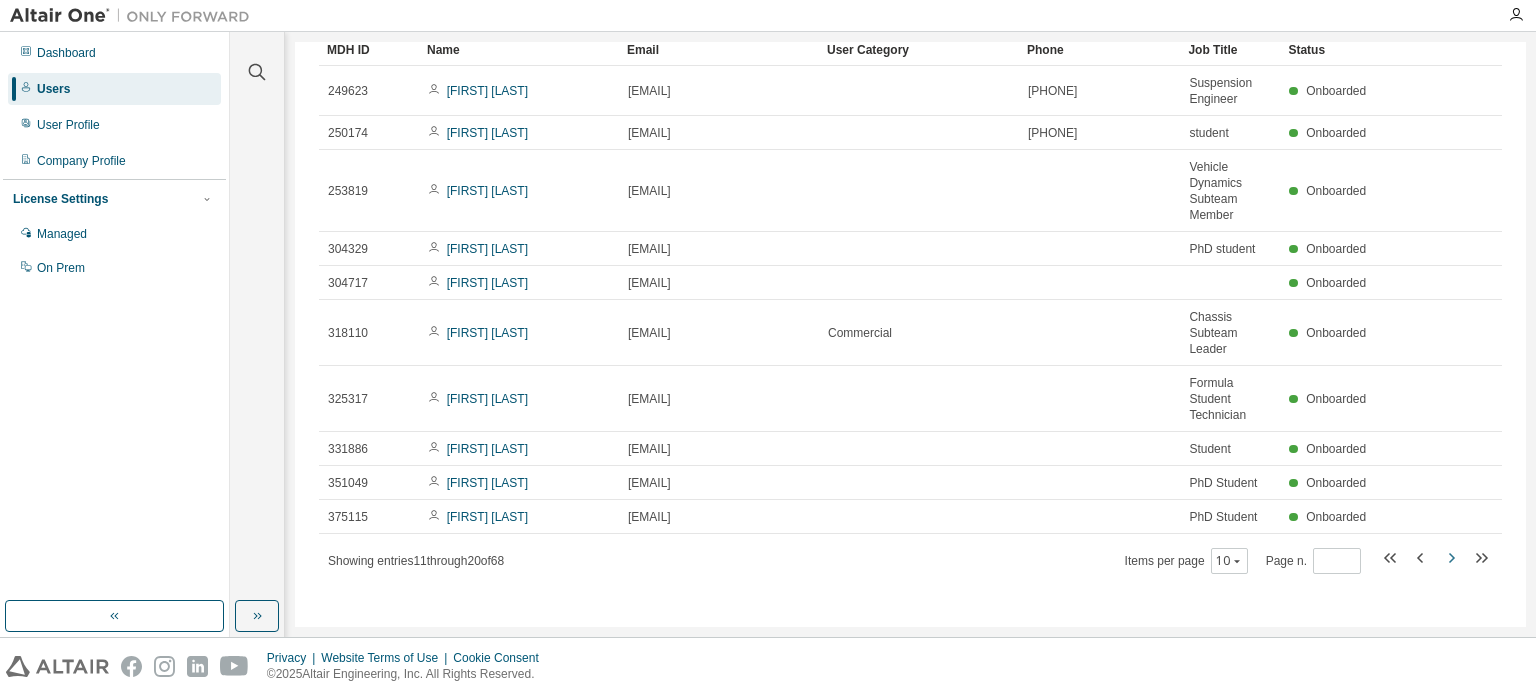 click 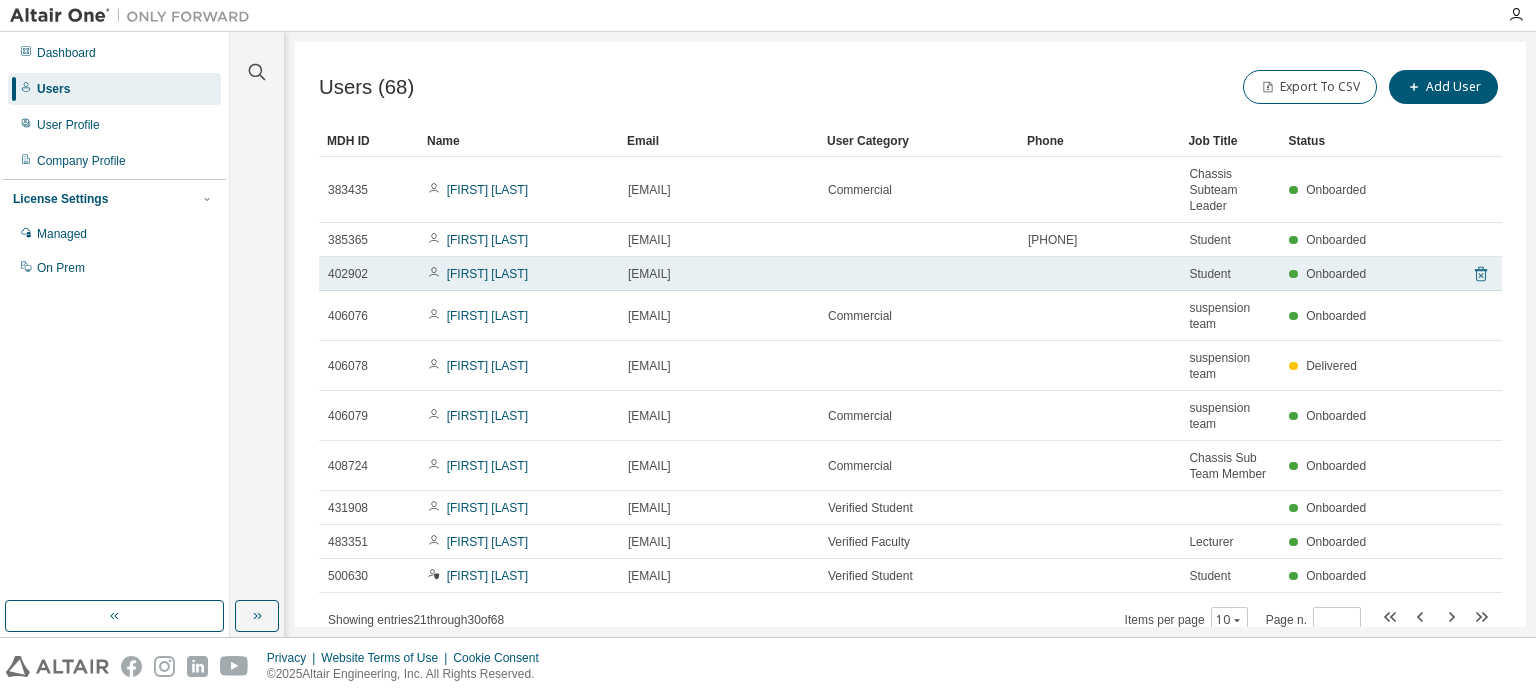 click 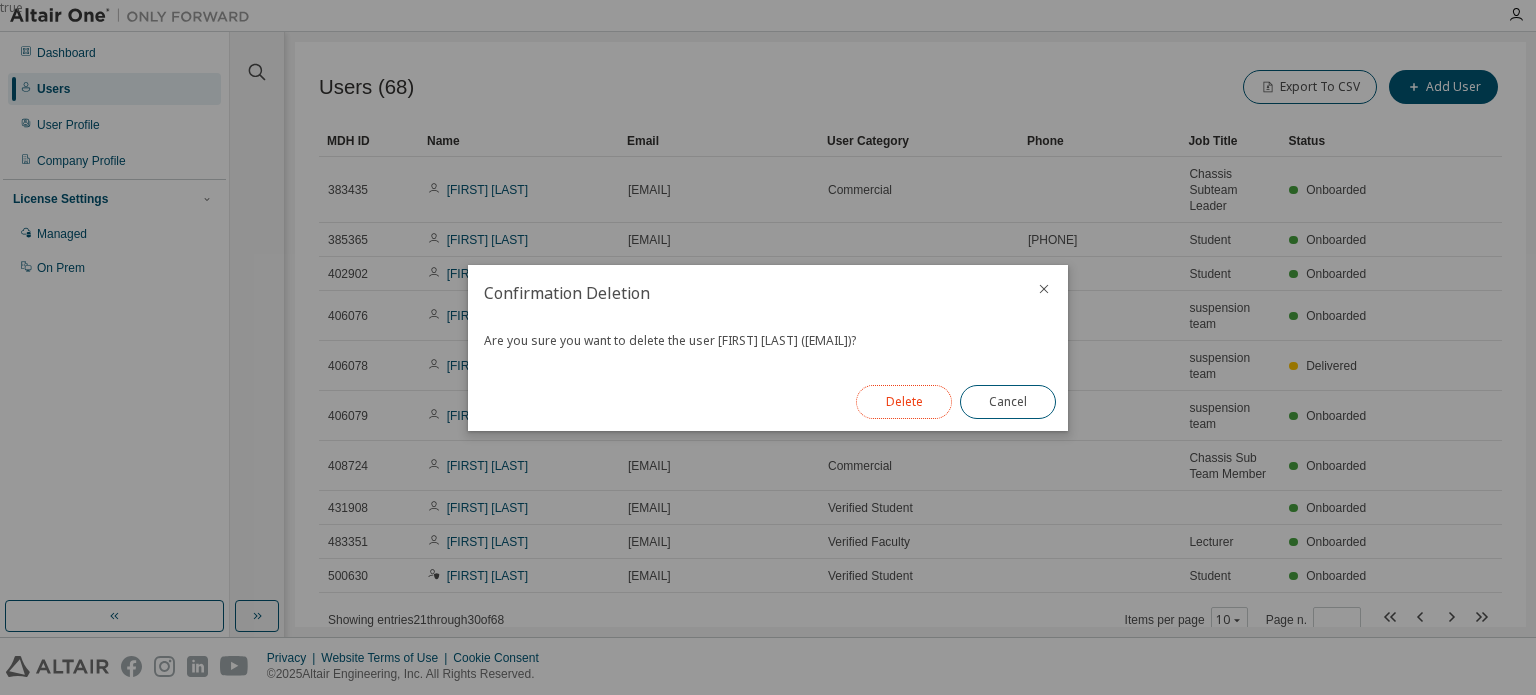 click on "Delete" at bounding box center [904, 402] 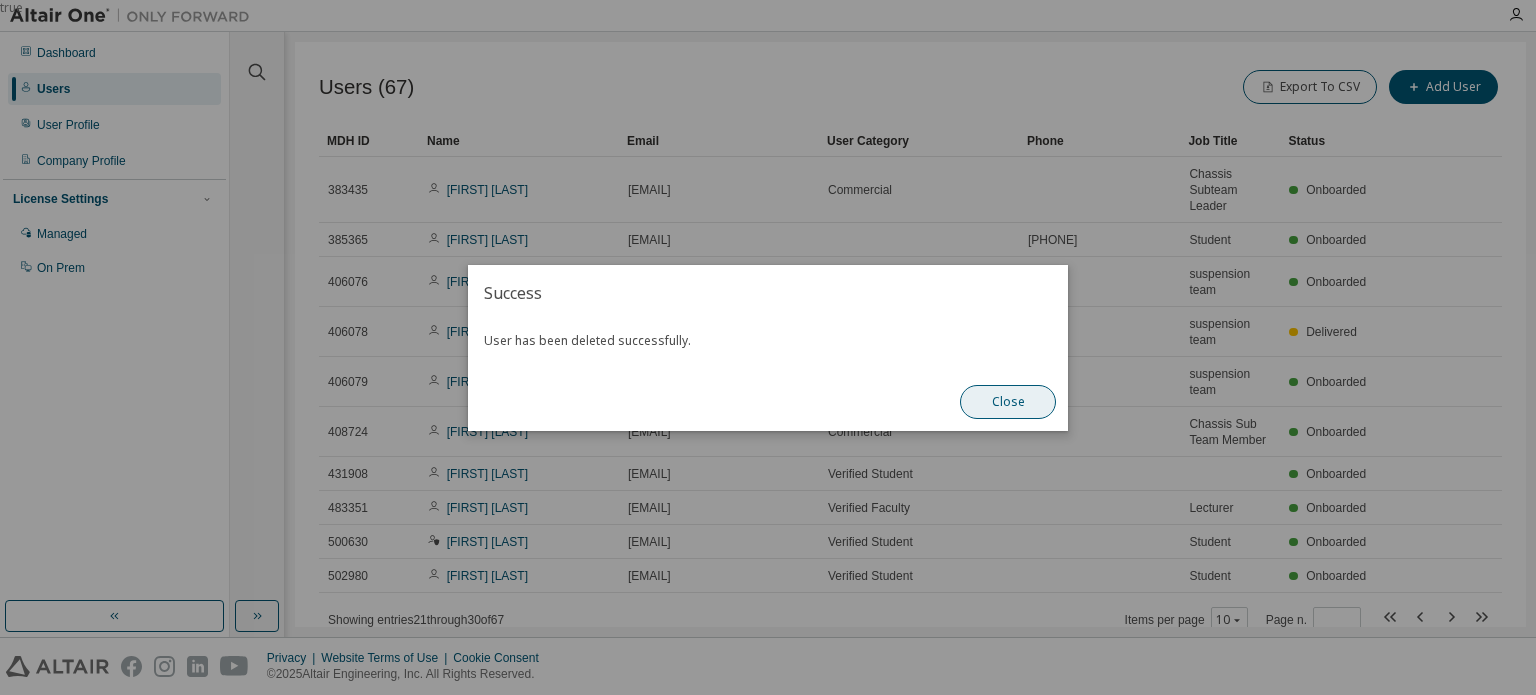 click on "Close" at bounding box center [1008, 402] 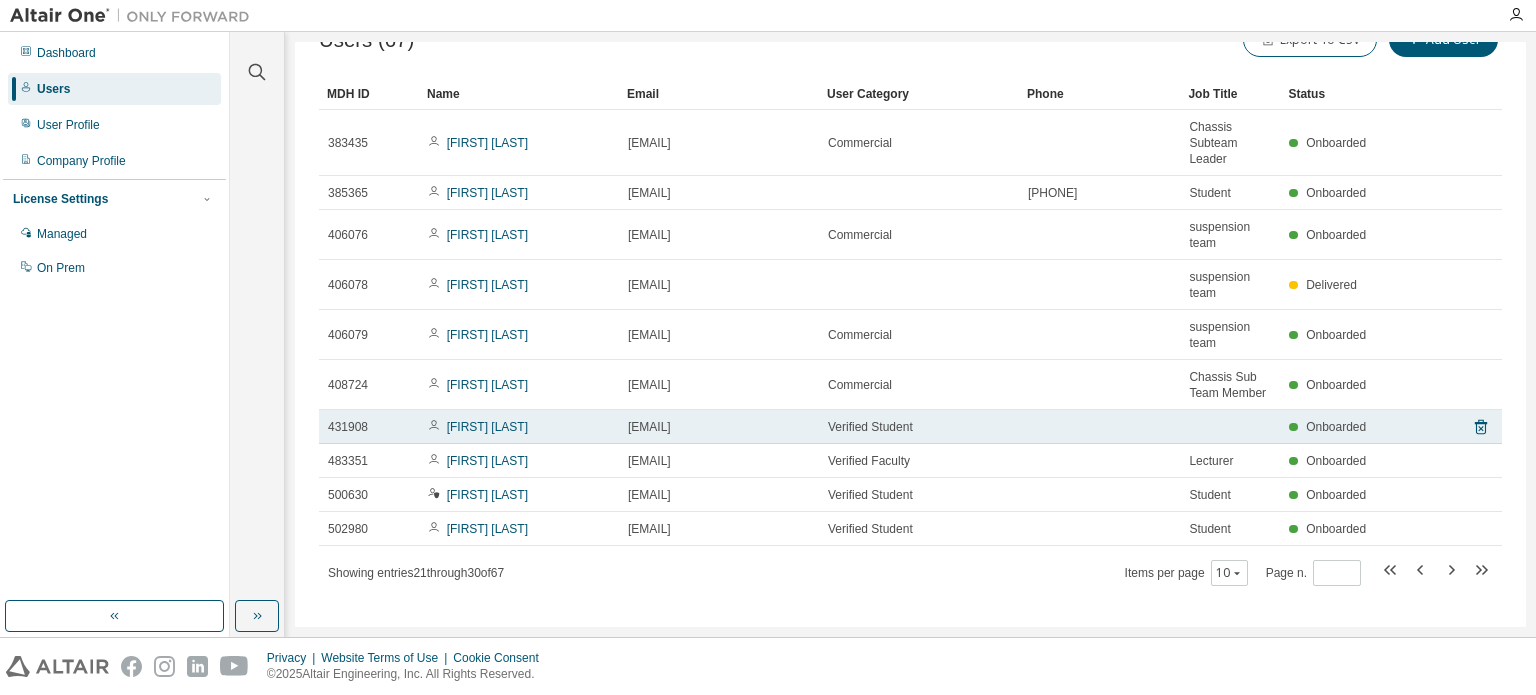 scroll, scrollTop: 57, scrollLeft: 0, axis: vertical 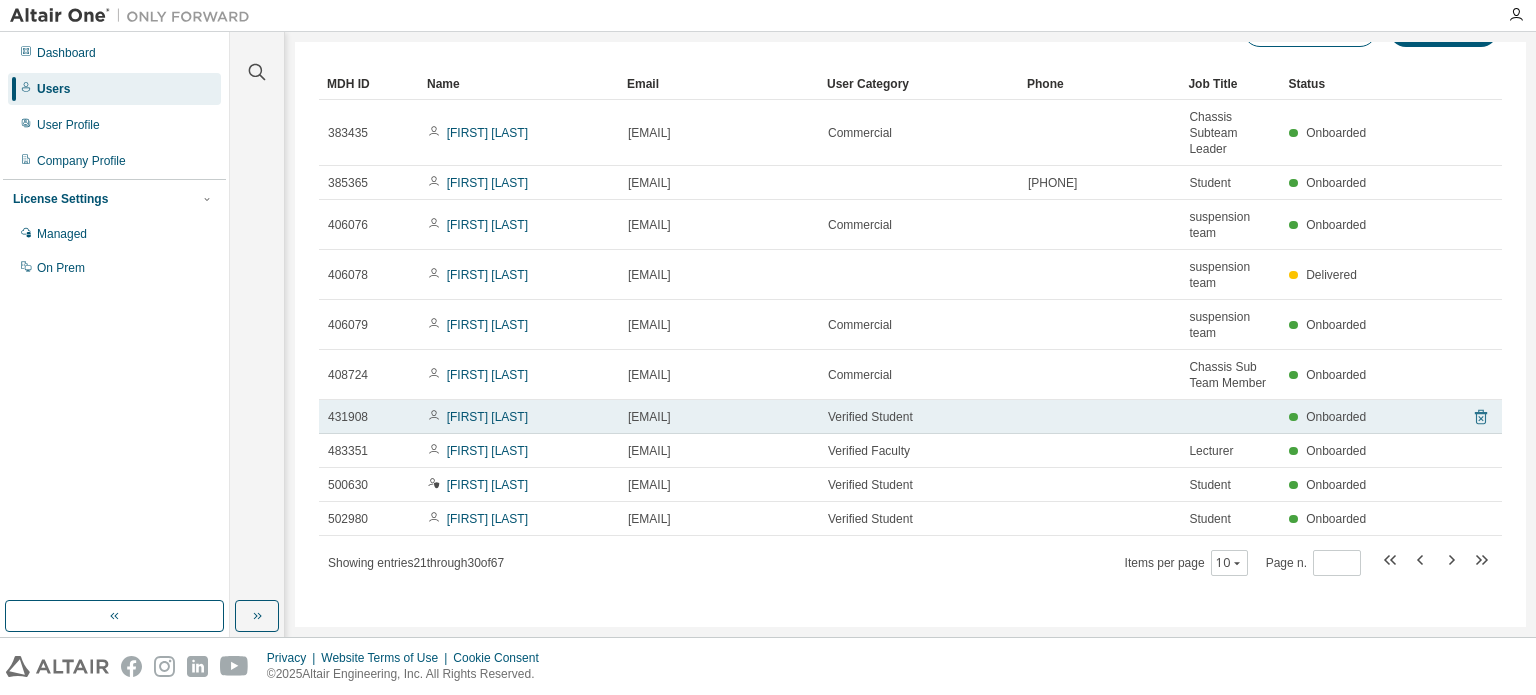 click 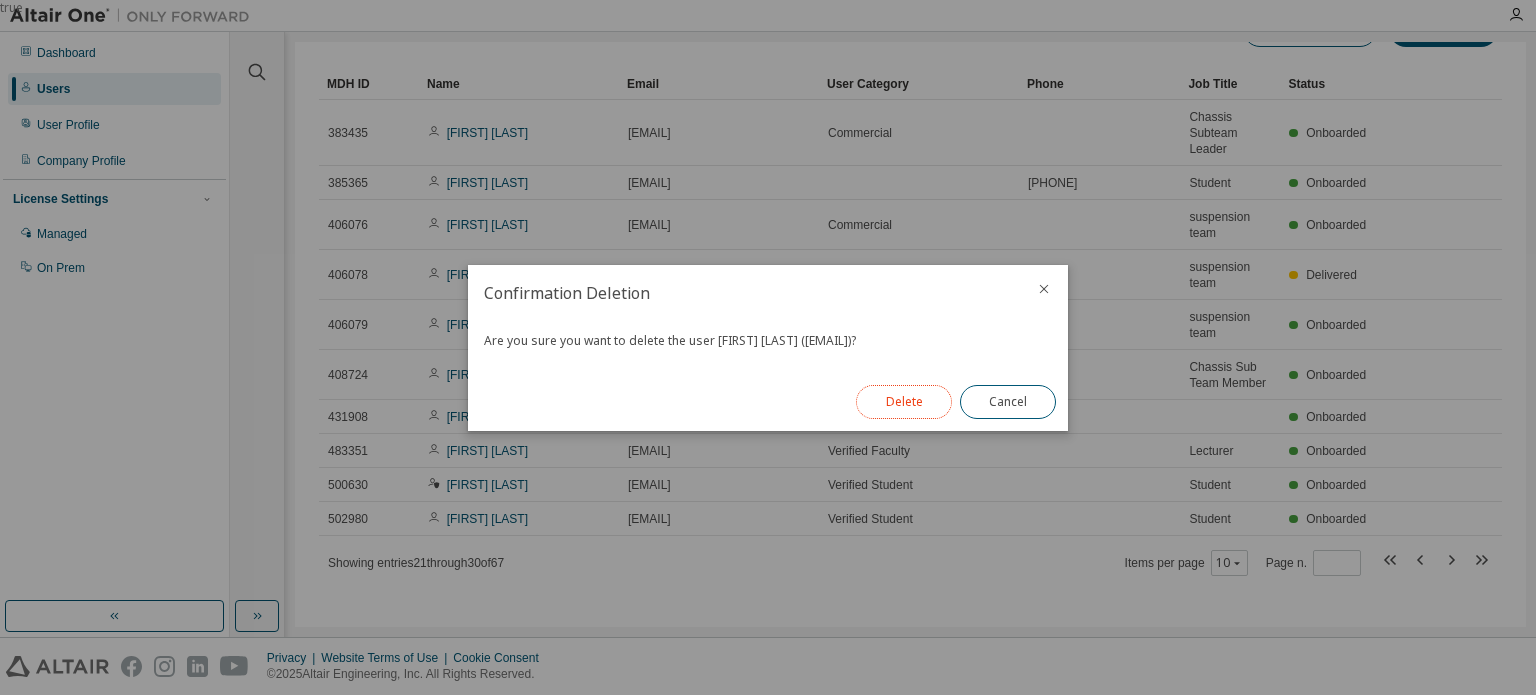 click on "Delete" at bounding box center [904, 402] 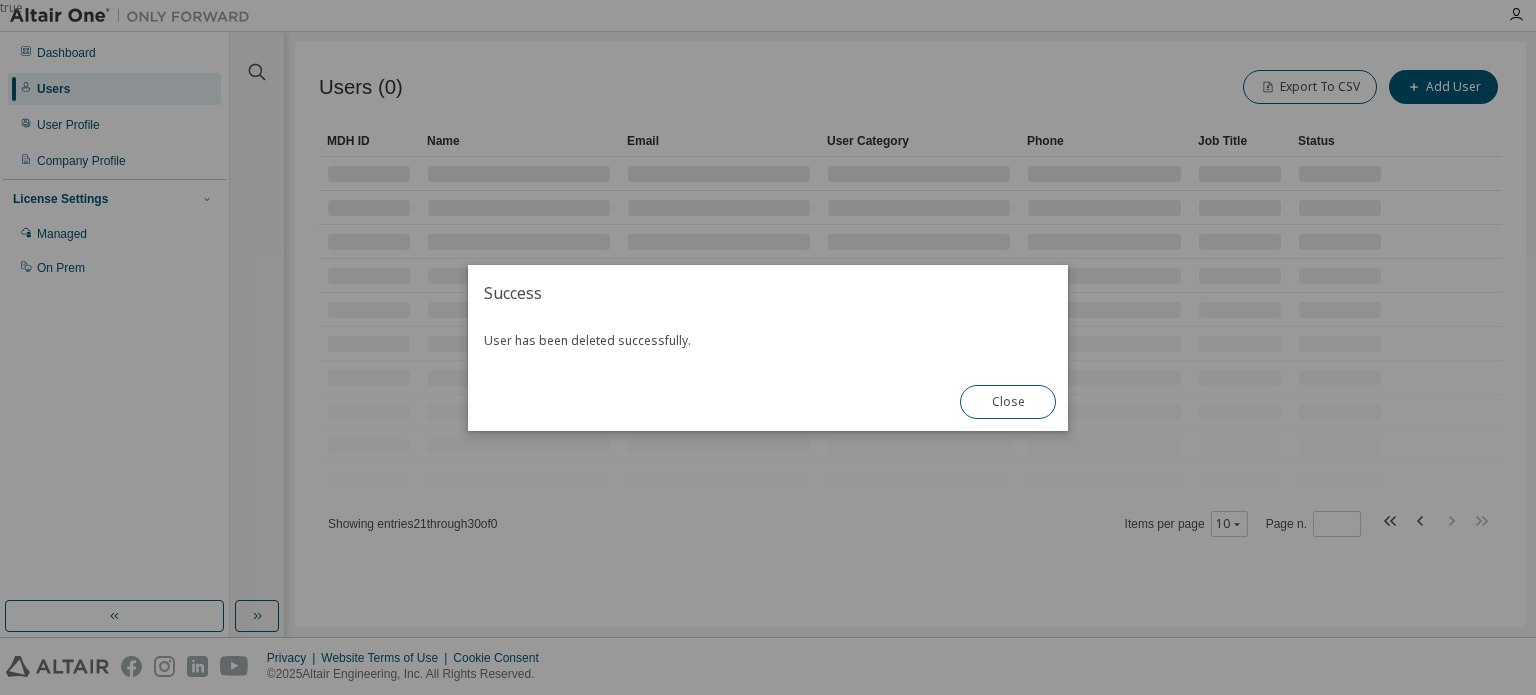 scroll, scrollTop: 0, scrollLeft: 0, axis: both 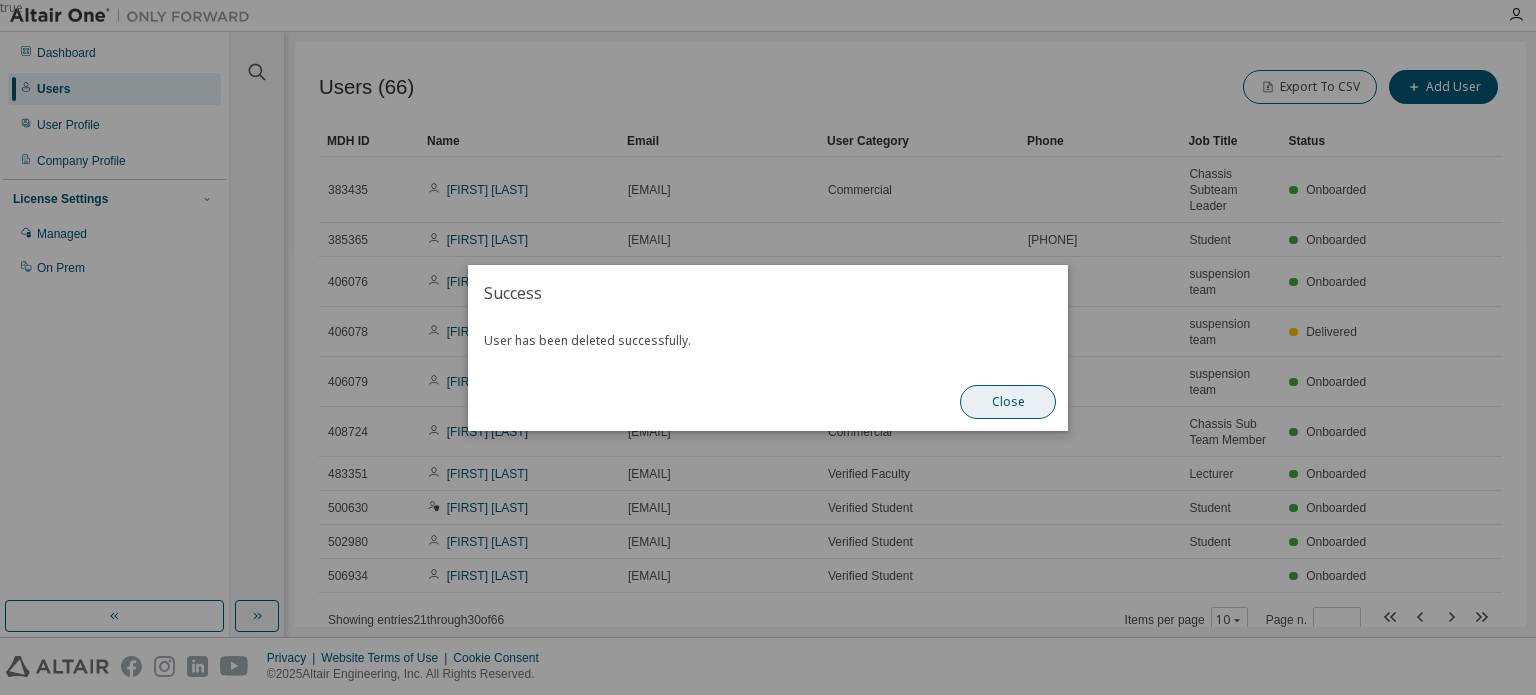 click on "Close" at bounding box center [1008, 402] 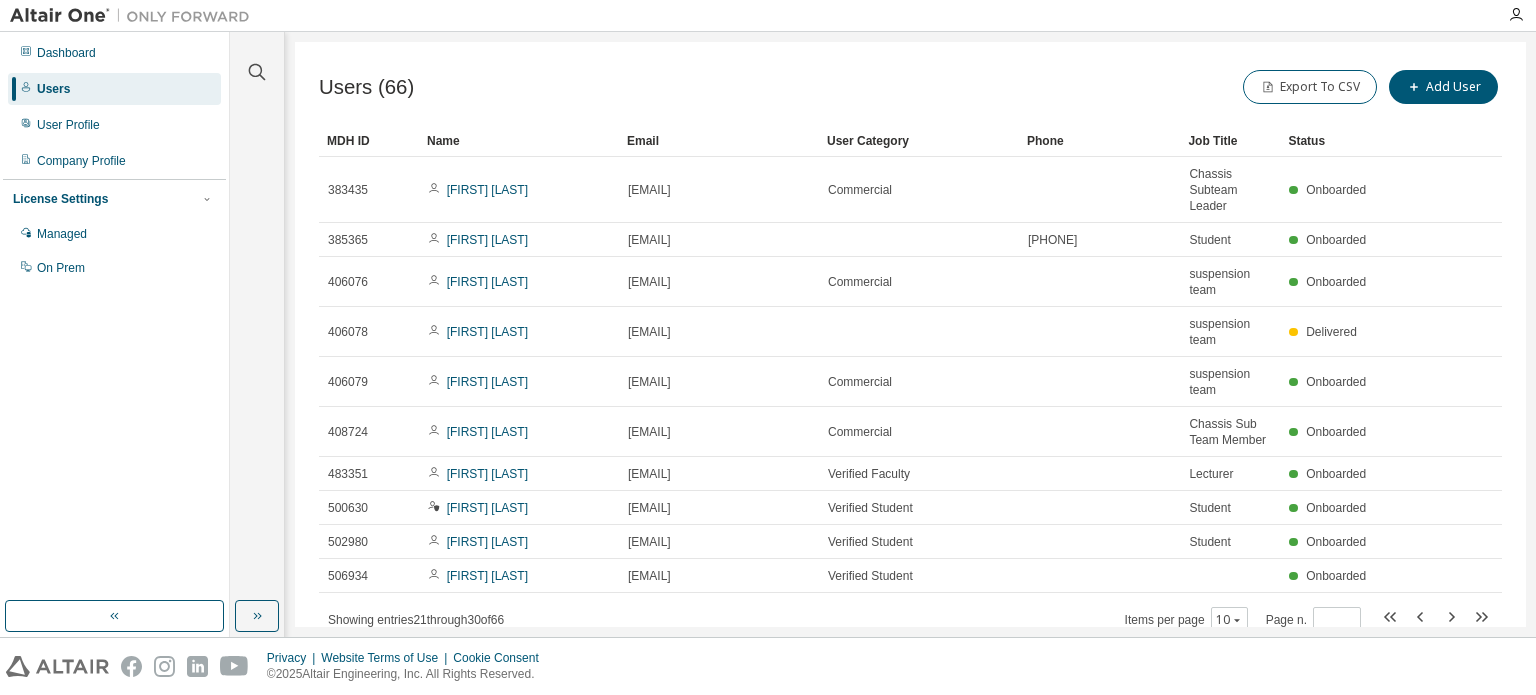 scroll, scrollTop: 73, scrollLeft: 0, axis: vertical 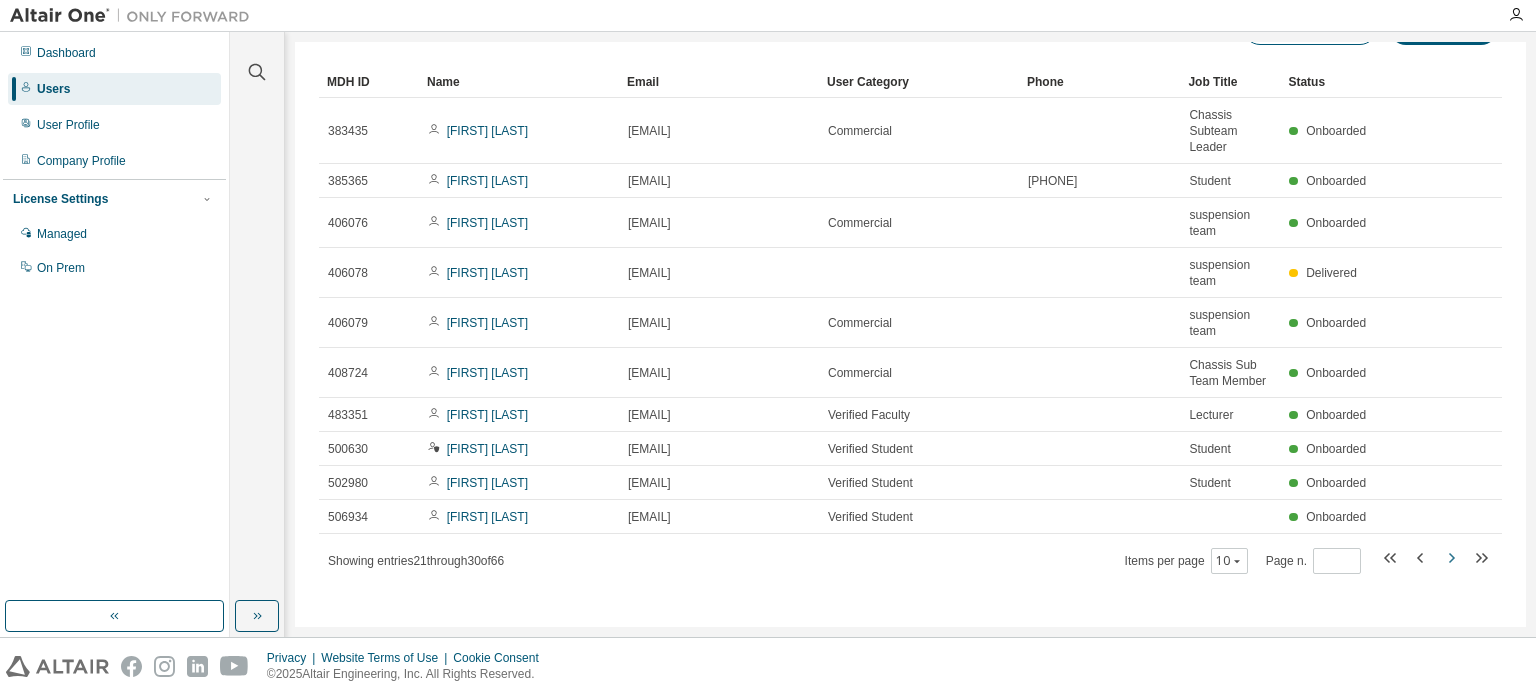 click 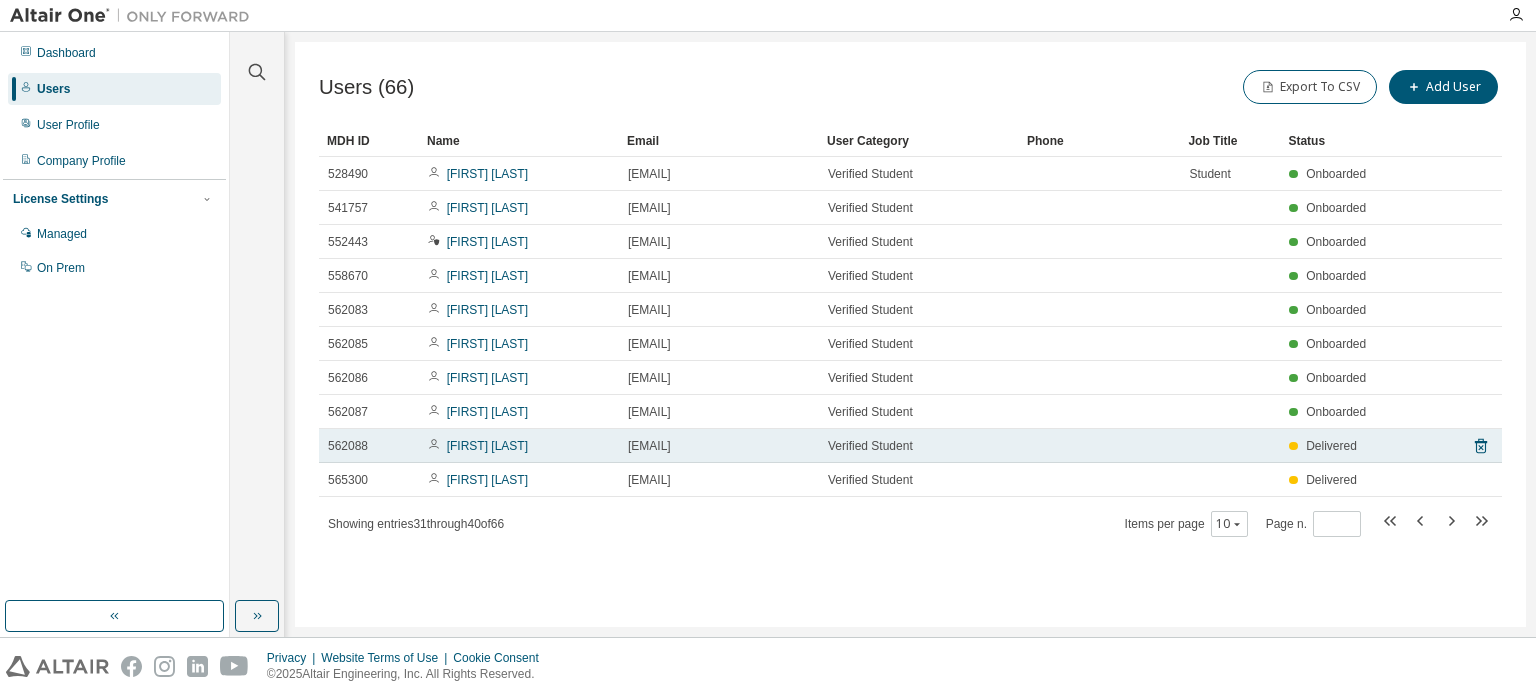 scroll, scrollTop: 9, scrollLeft: 0, axis: vertical 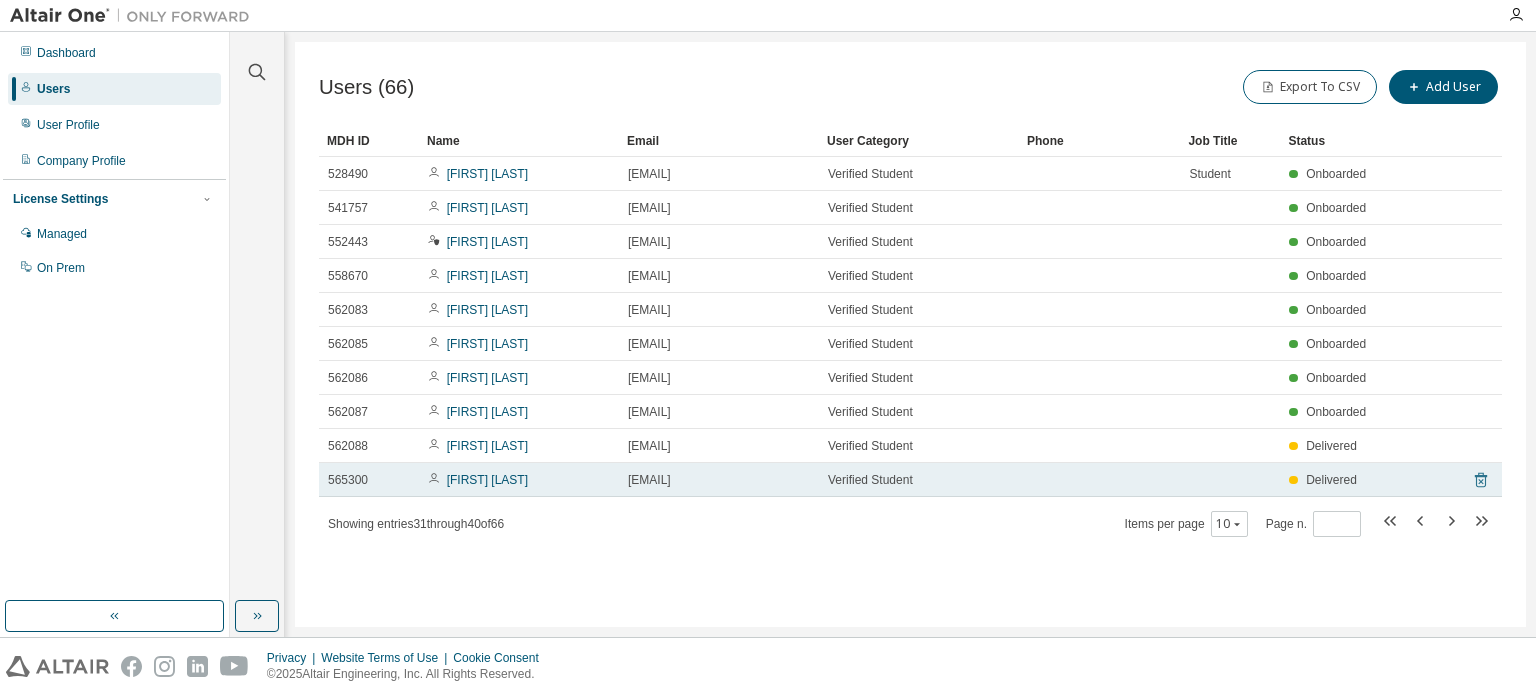 click 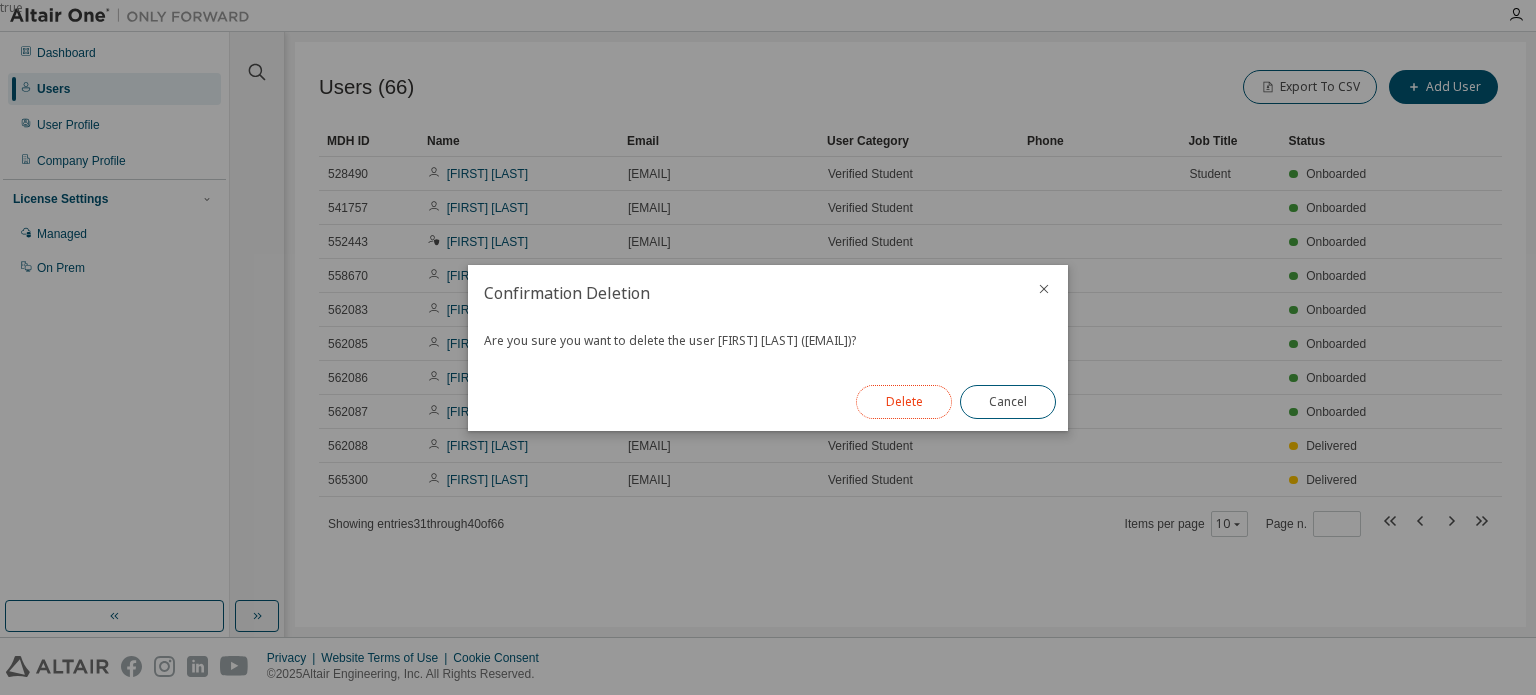 click on "Delete" at bounding box center [904, 402] 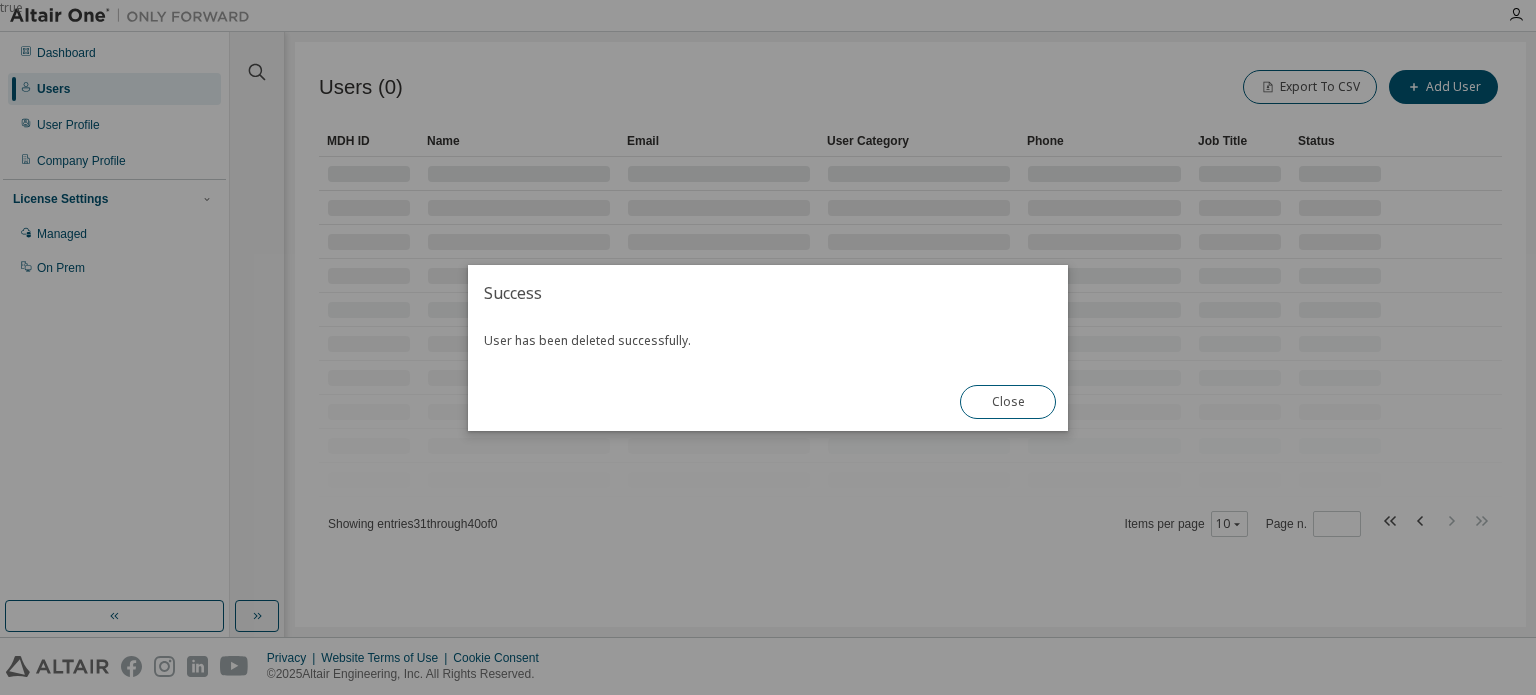 scroll, scrollTop: 0, scrollLeft: 0, axis: both 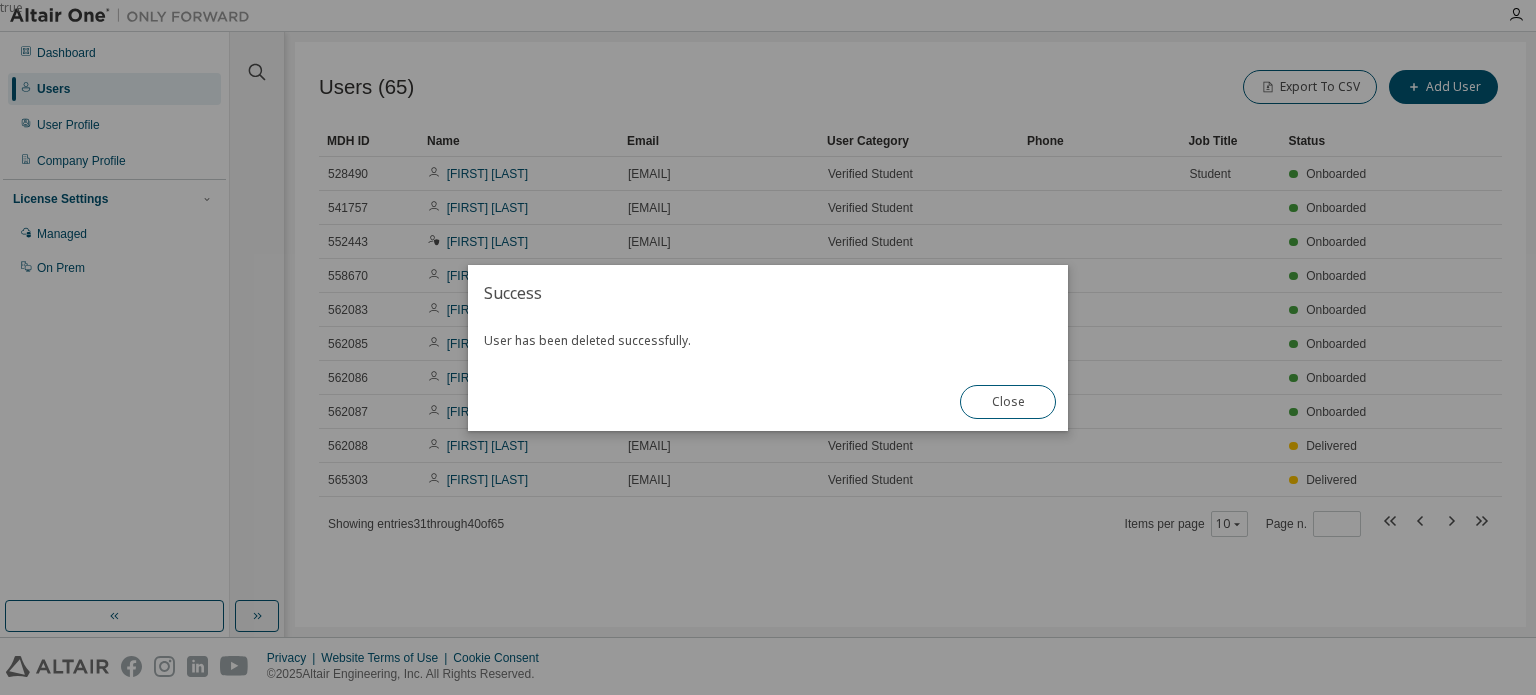 click on "true" at bounding box center [768, 347] 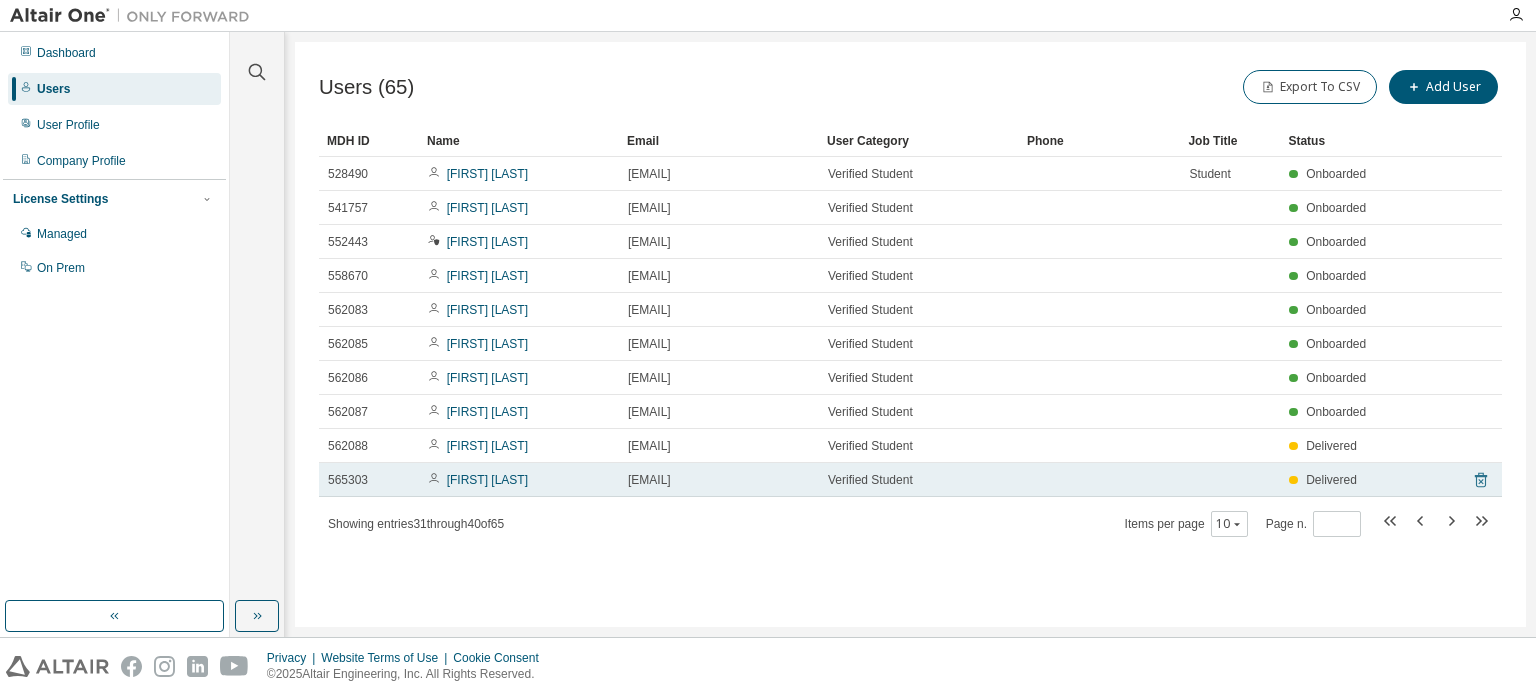 click 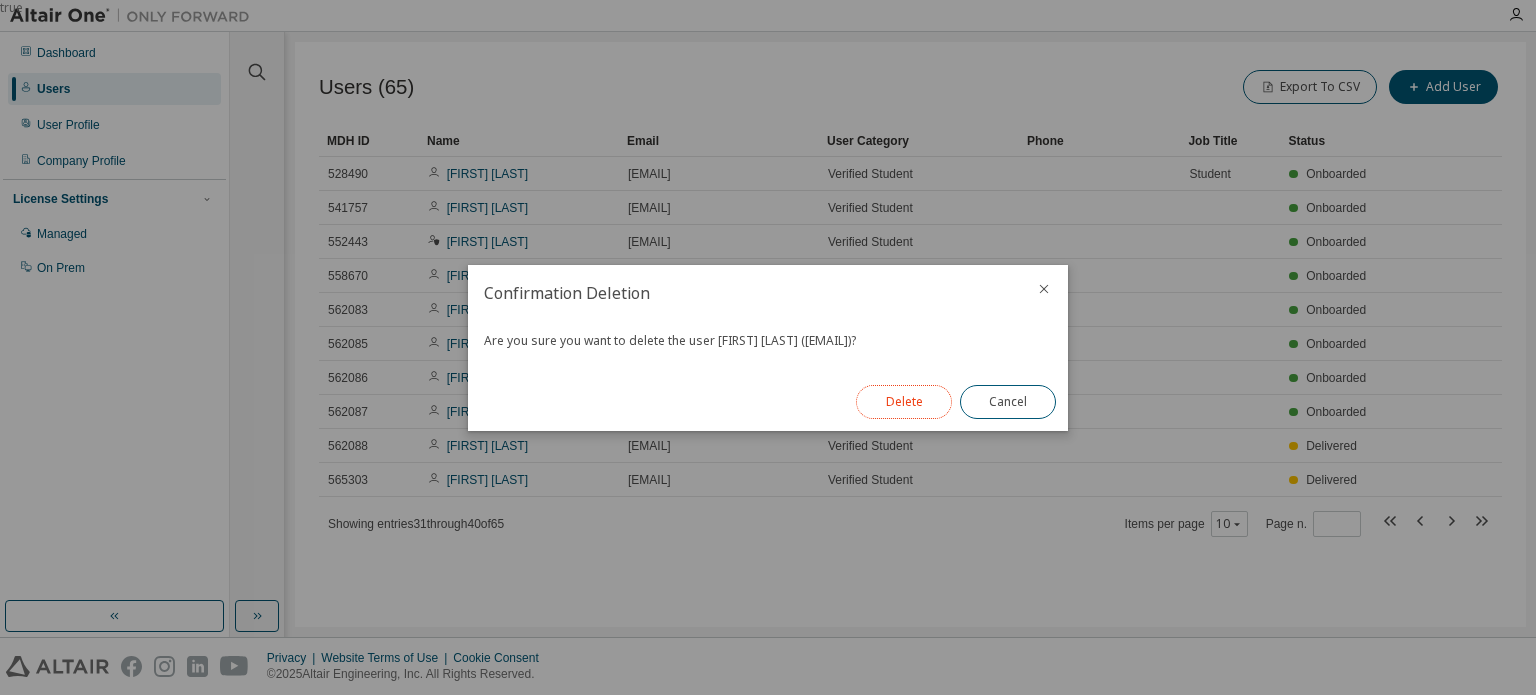 click on "Delete" at bounding box center [904, 402] 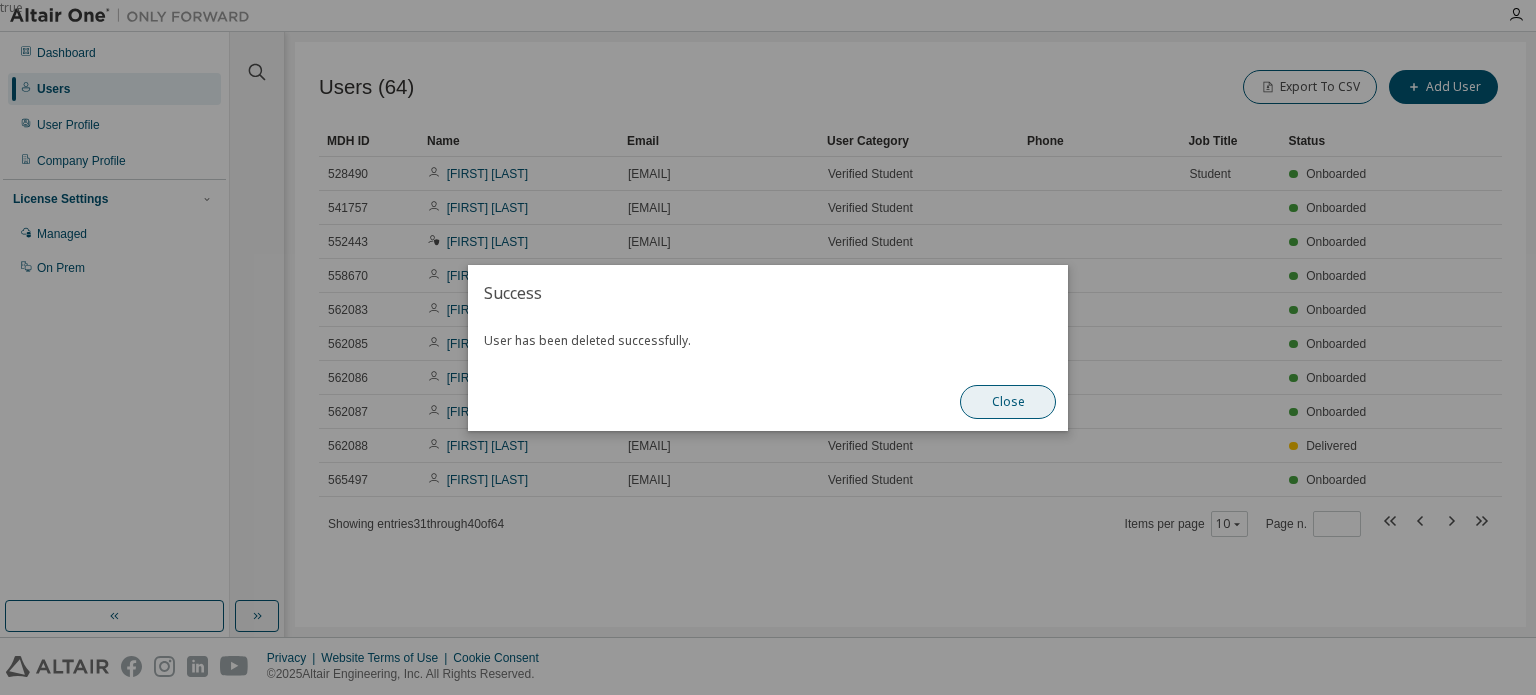 click on "Close" at bounding box center [1008, 402] 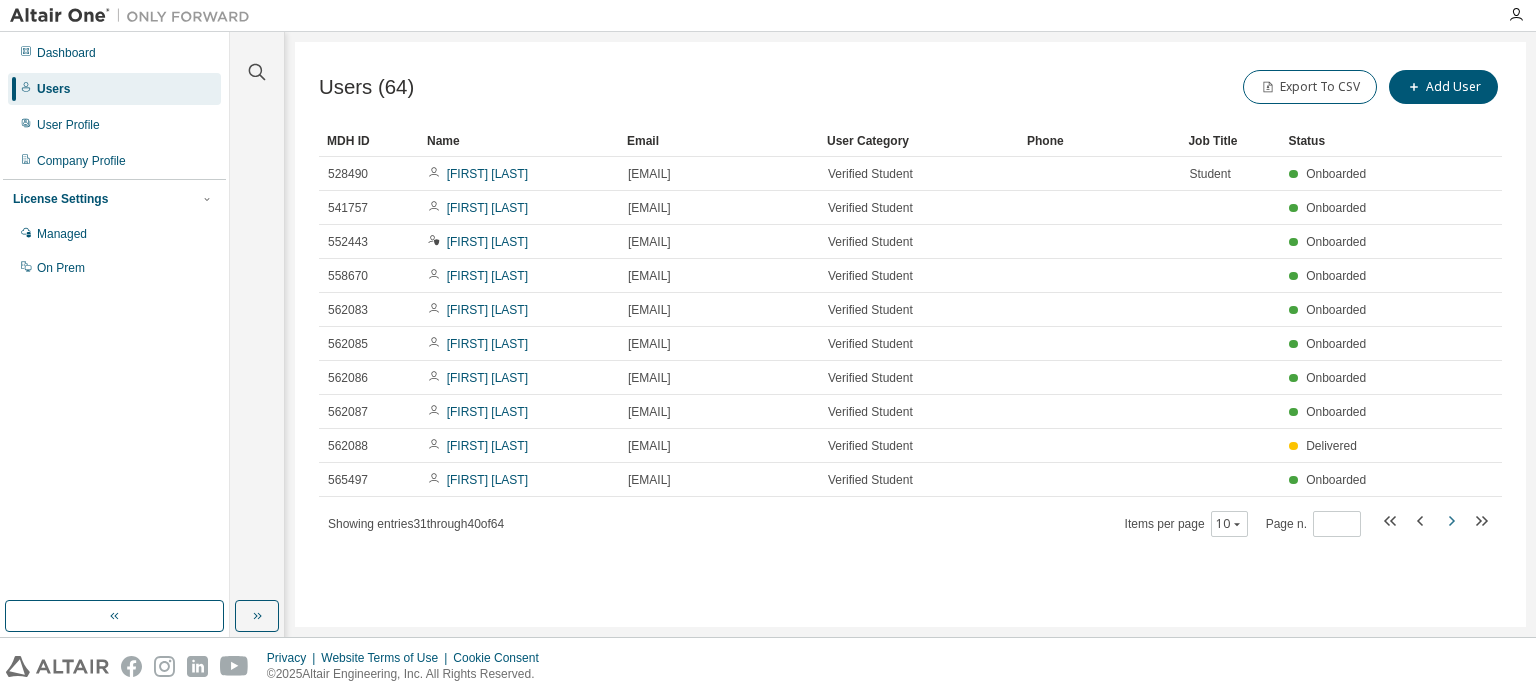 click 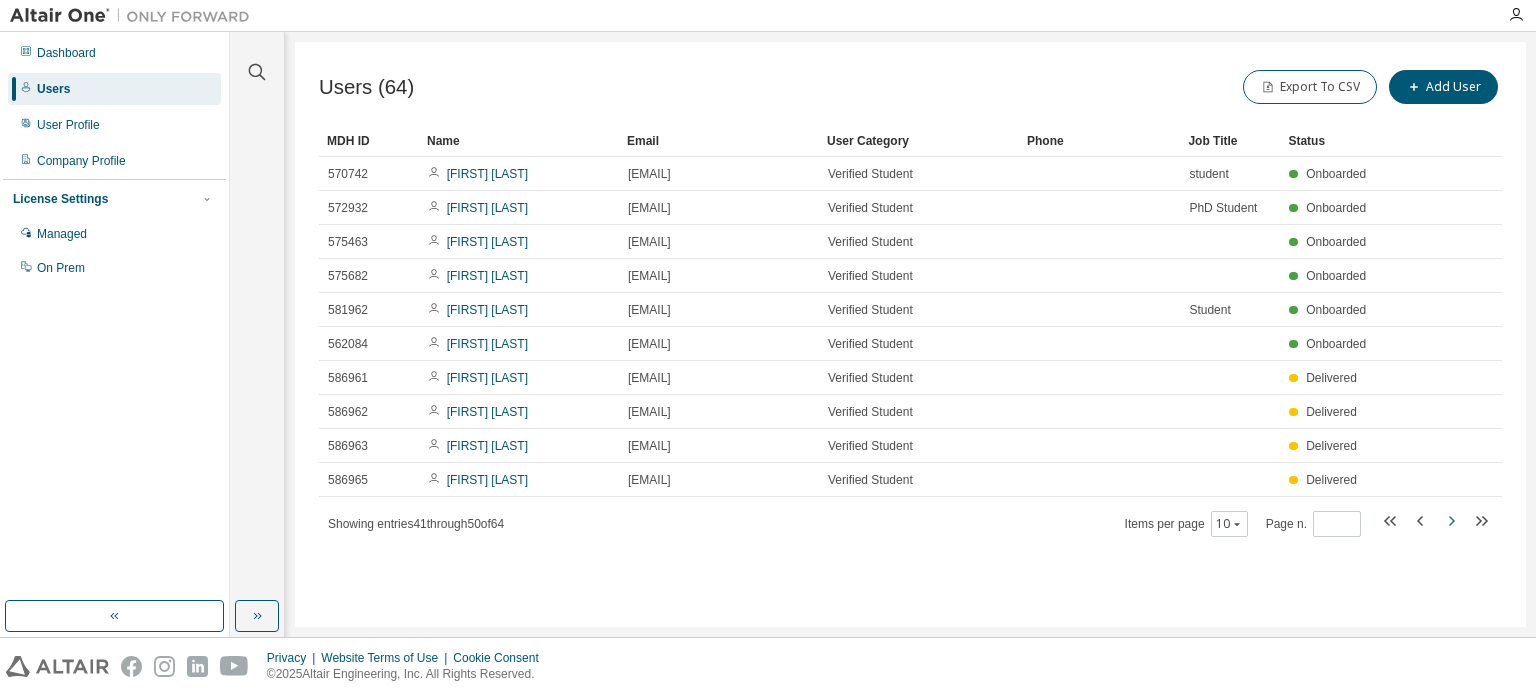 click 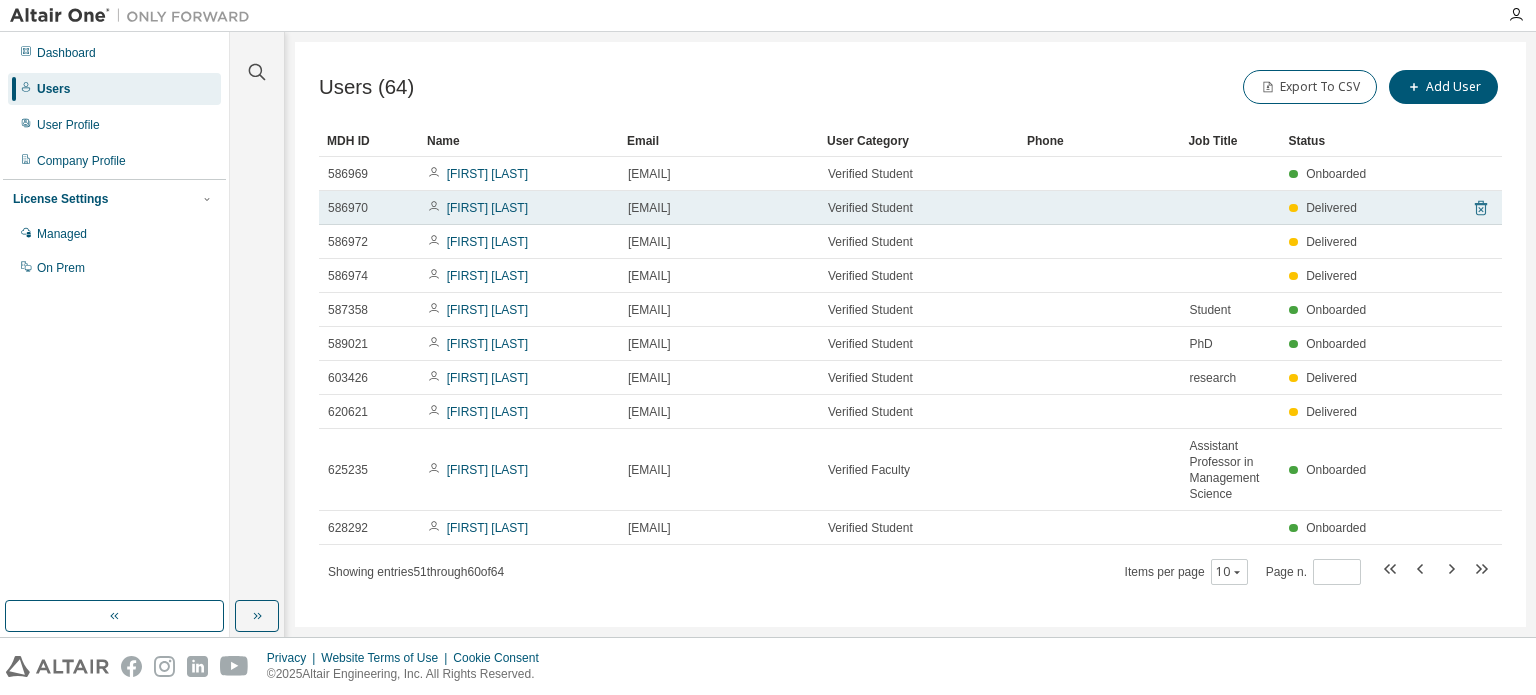 click 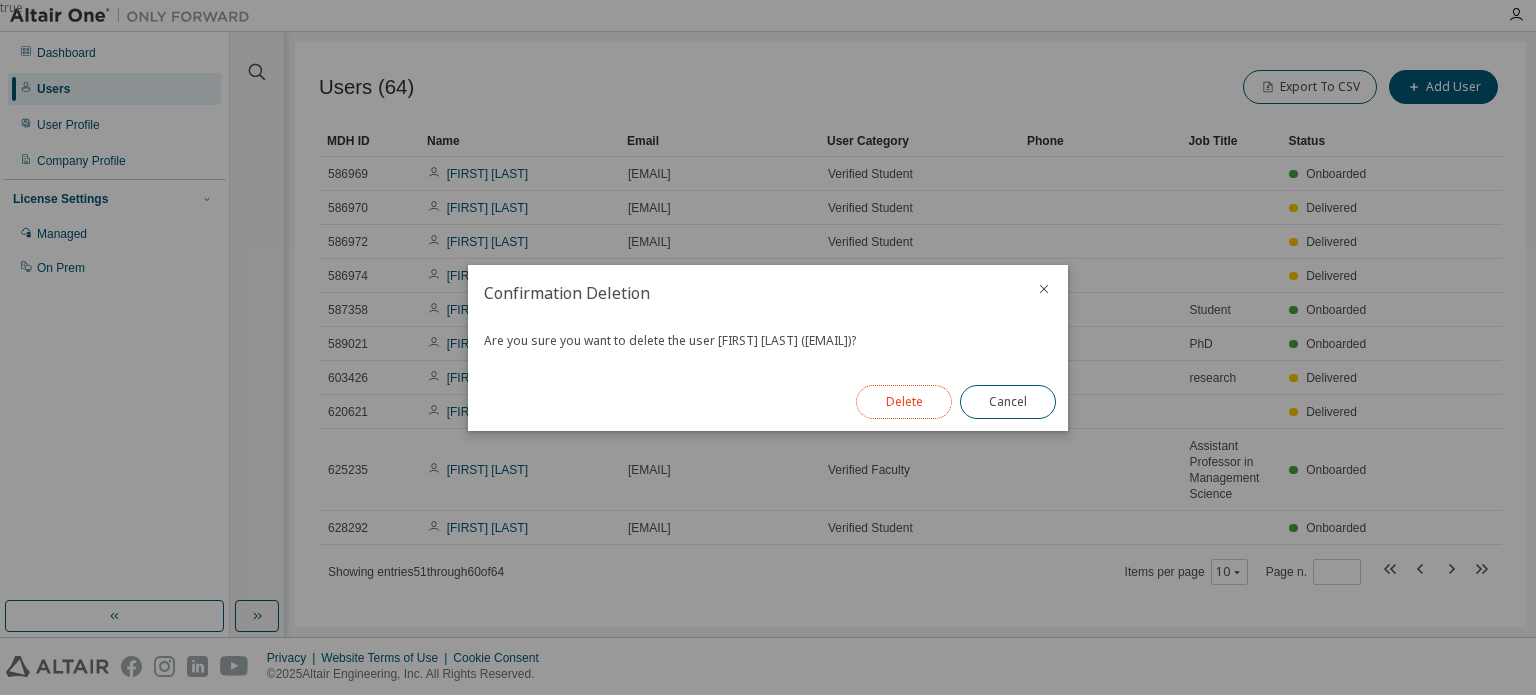click on "Delete" at bounding box center (904, 402) 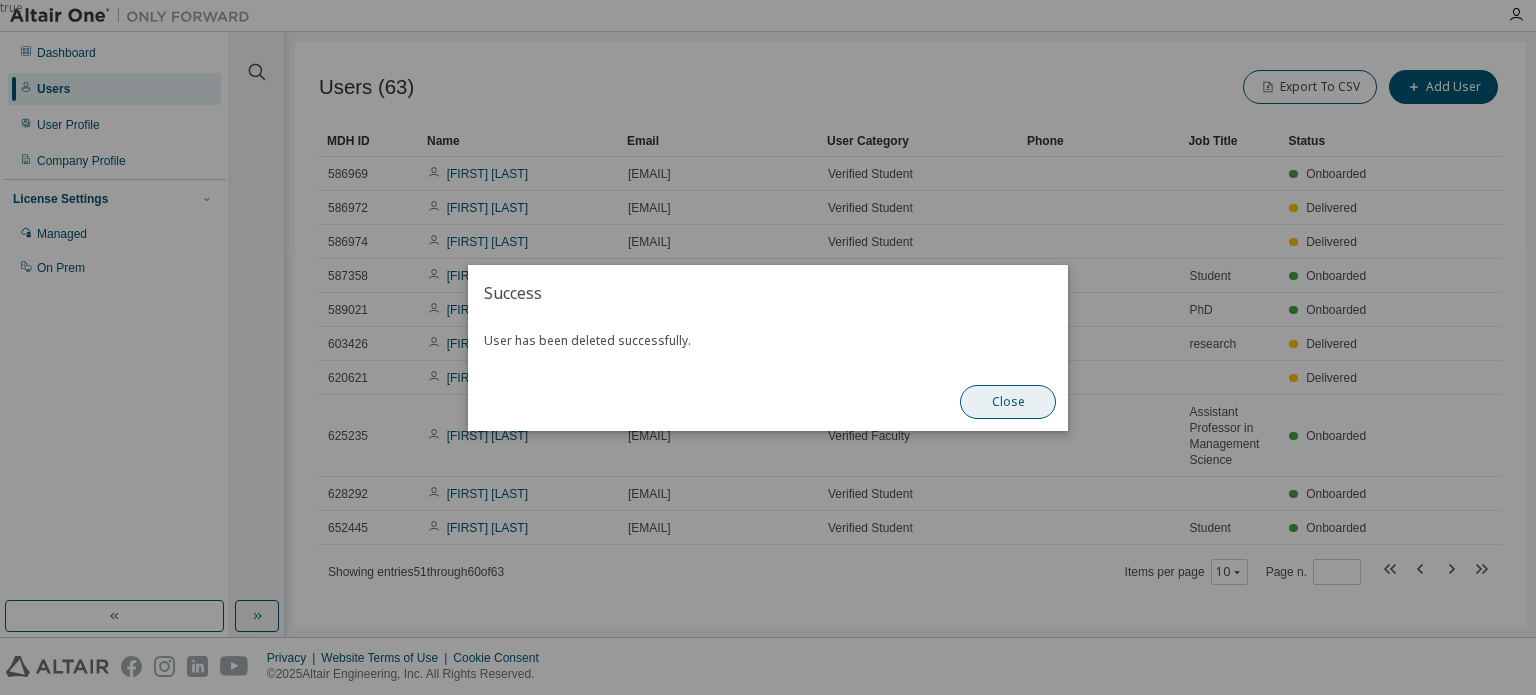 click on "Close" at bounding box center [1008, 402] 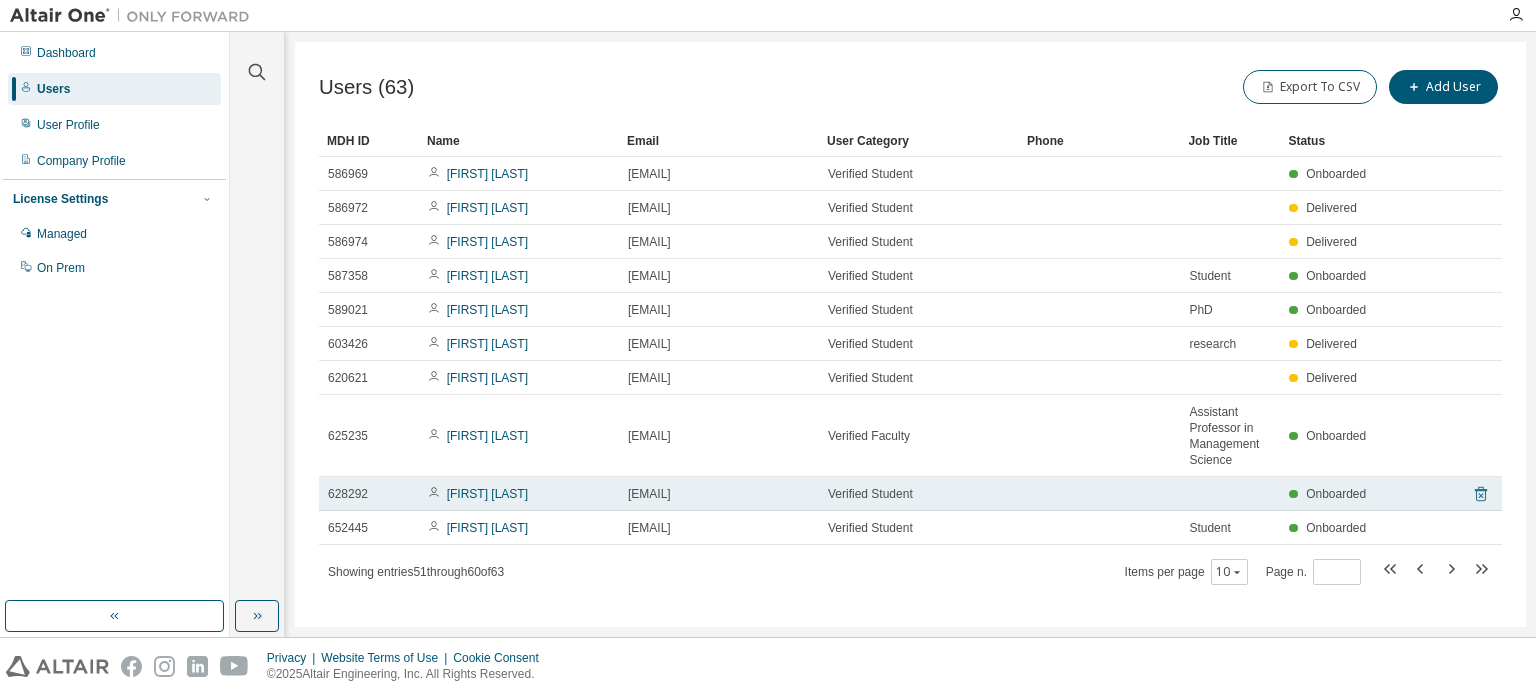 click 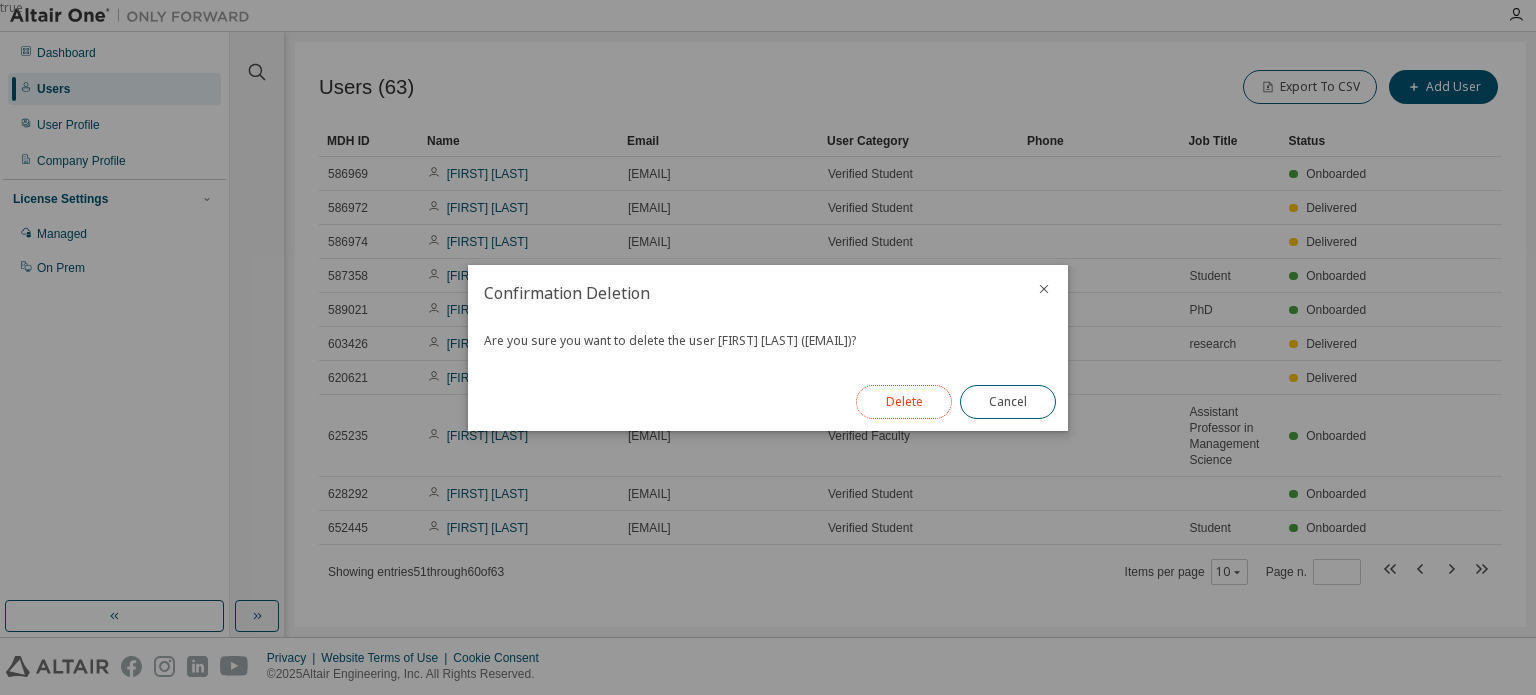 click on "Delete" at bounding box center [904, 402] 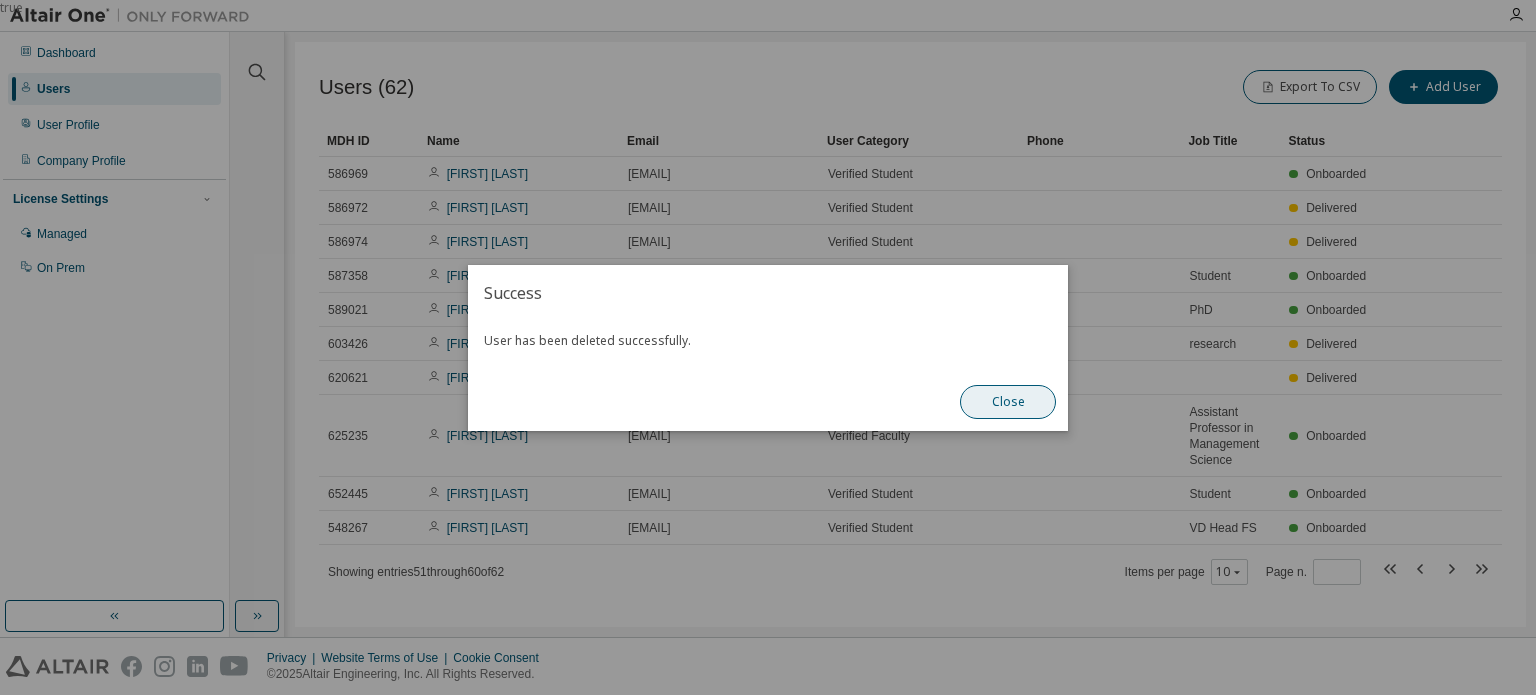 click on "Close" at bounding box center (1008, 402) 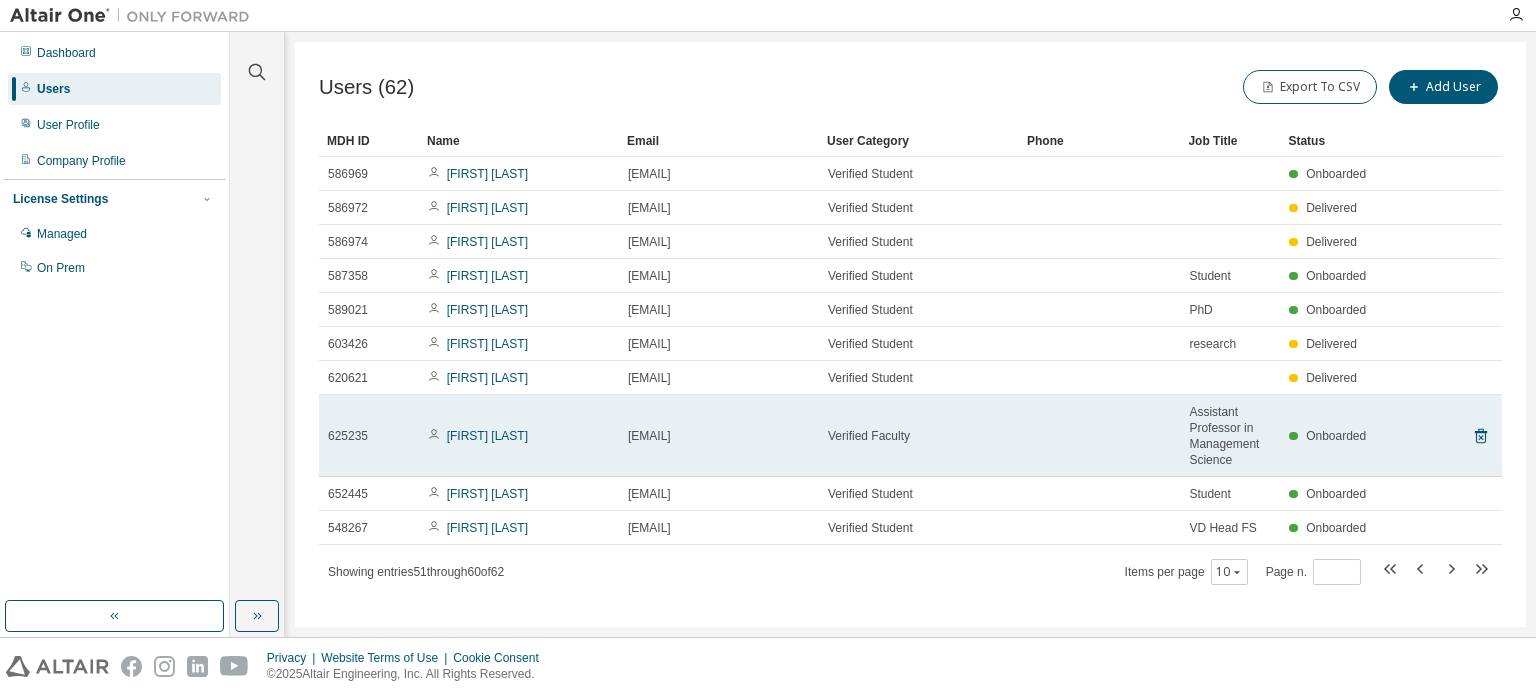 scroll, scrollTop: 25, scrollLeft: 0, axis: vertical 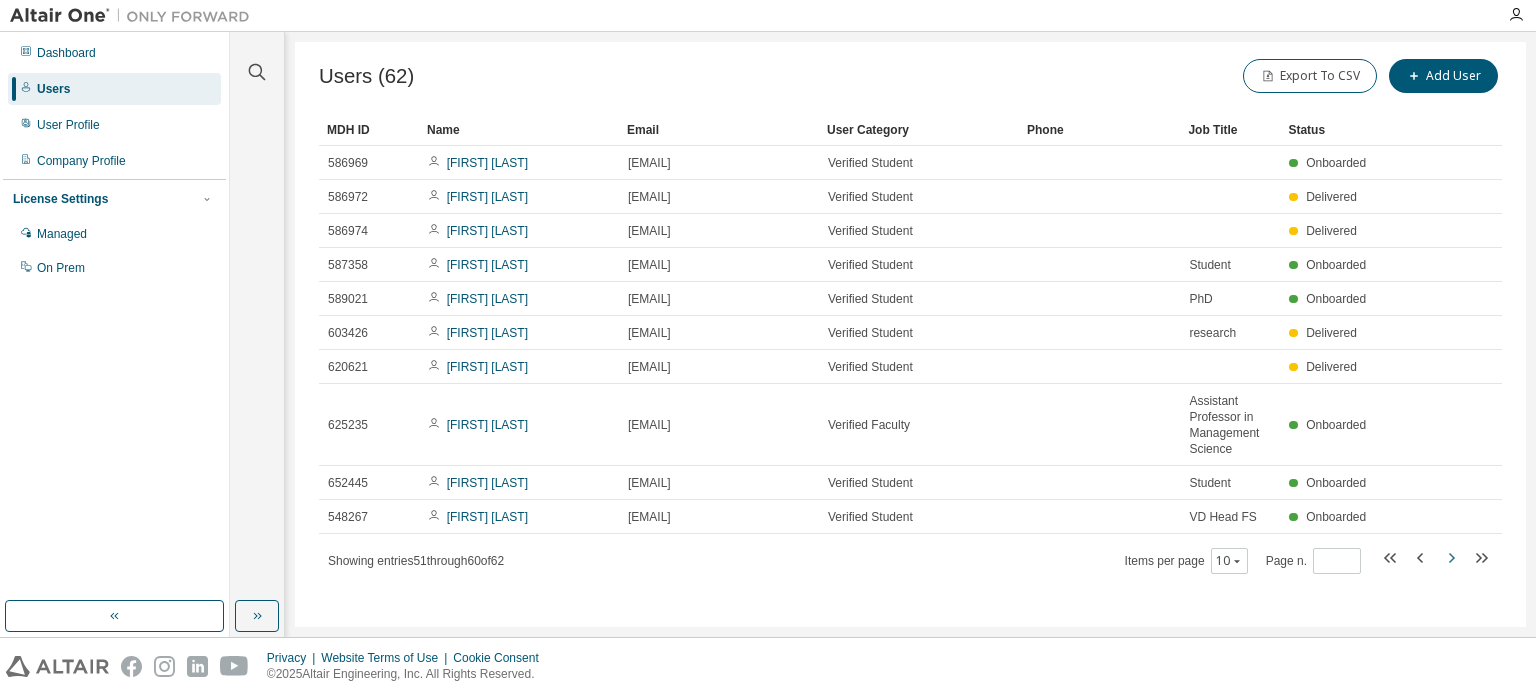 click 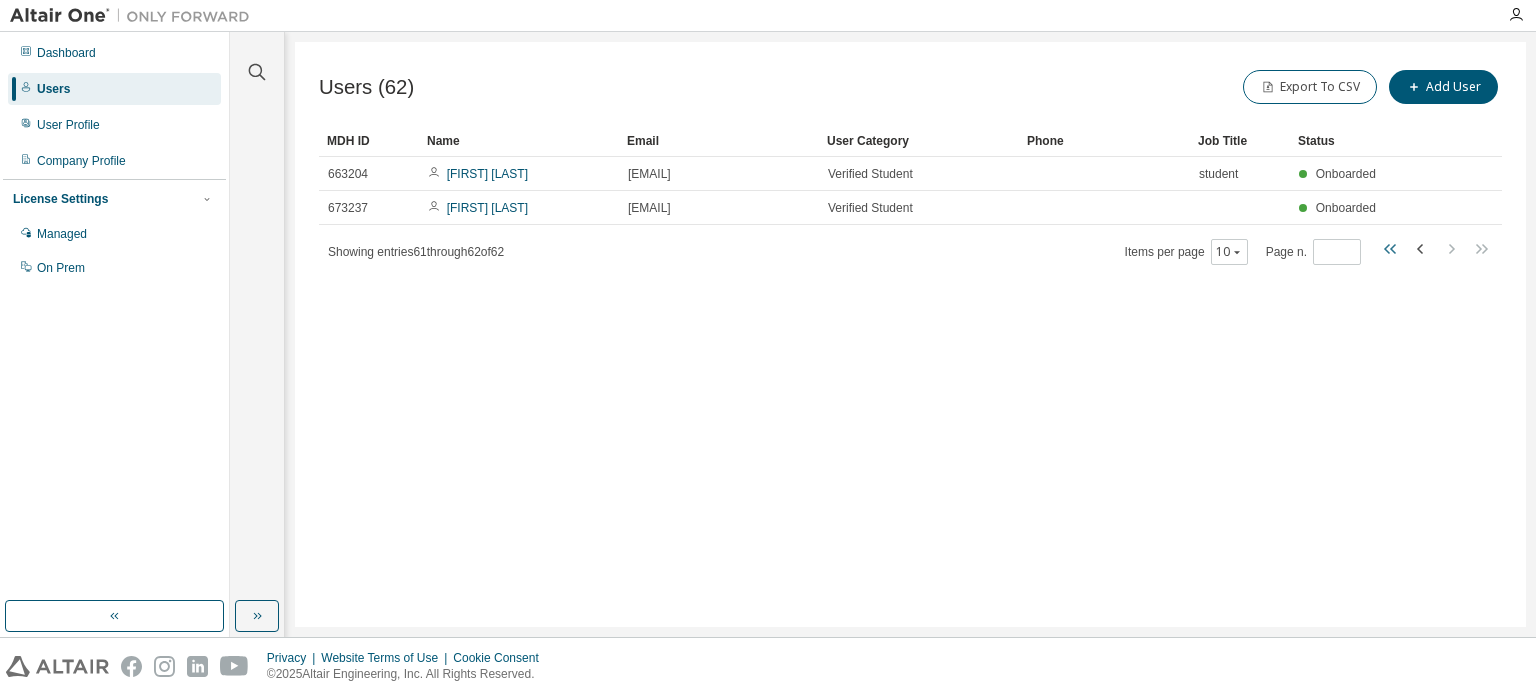 click 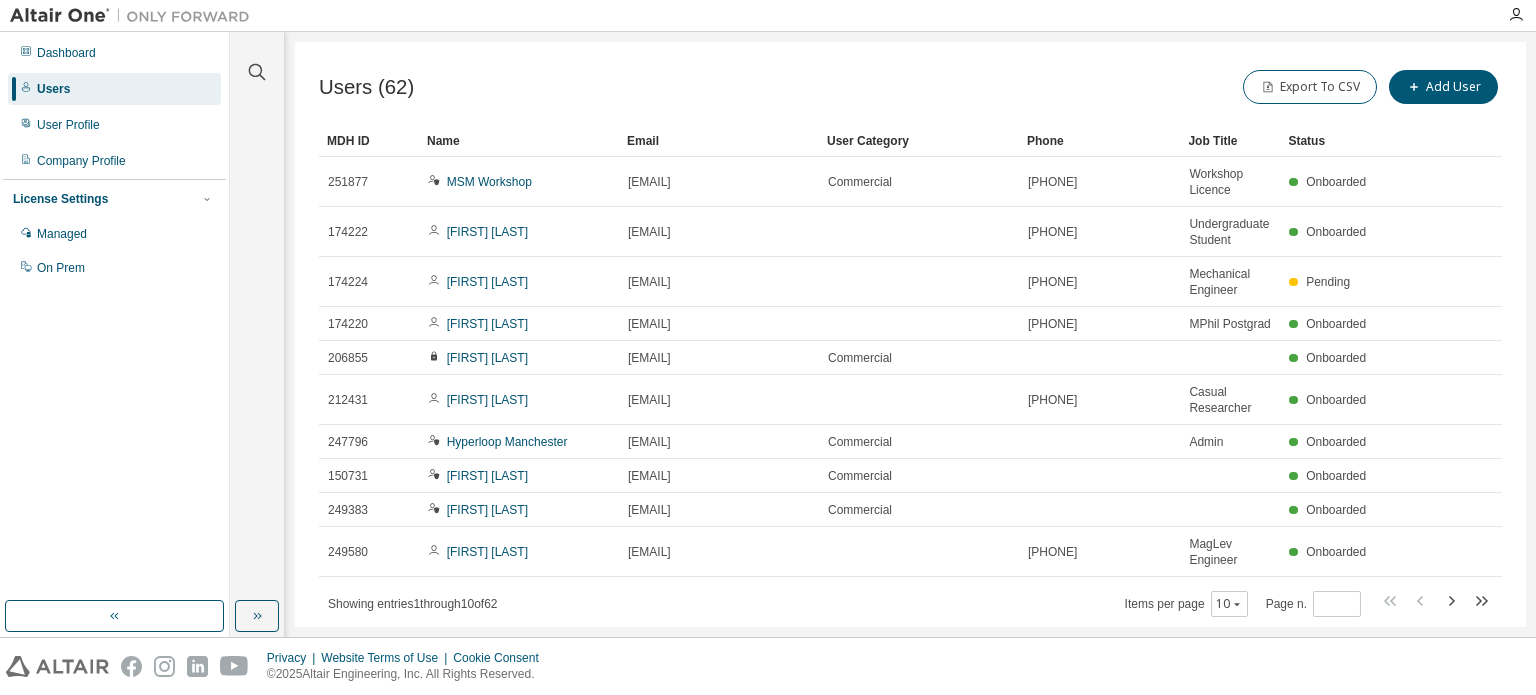 scroll, scrollTop: 41, scrollLeft: 0, axis: vertical 